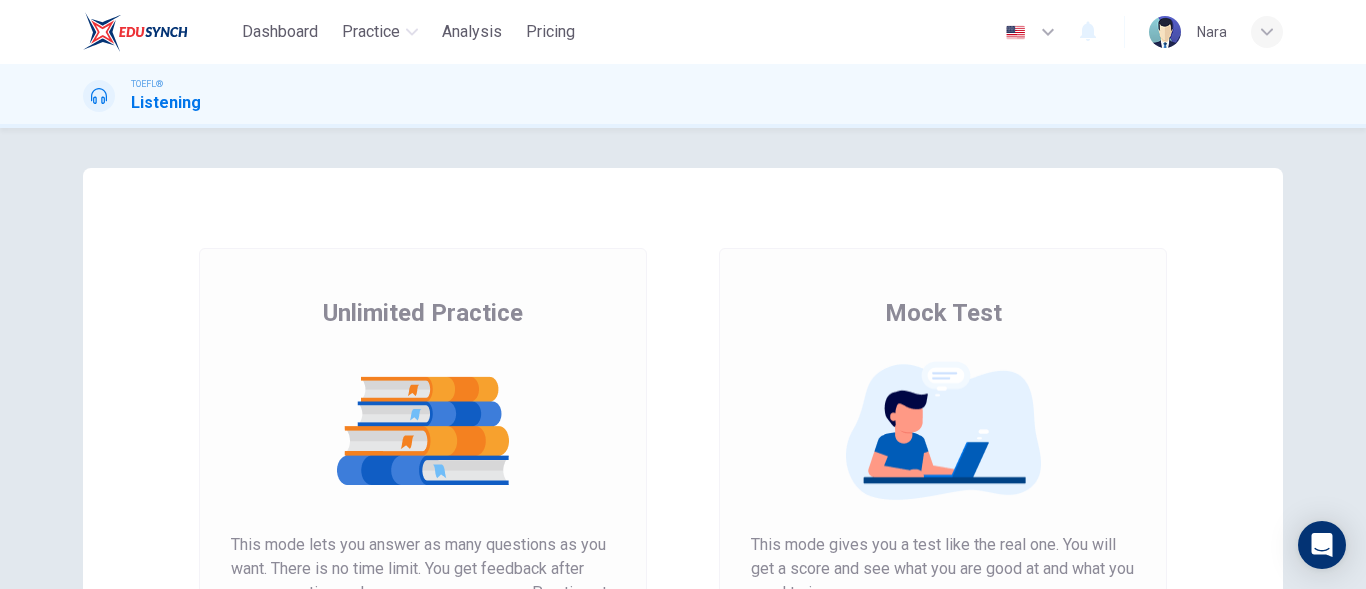 scroll, scrollTop: 0, scrollLeft: 0, axis: both 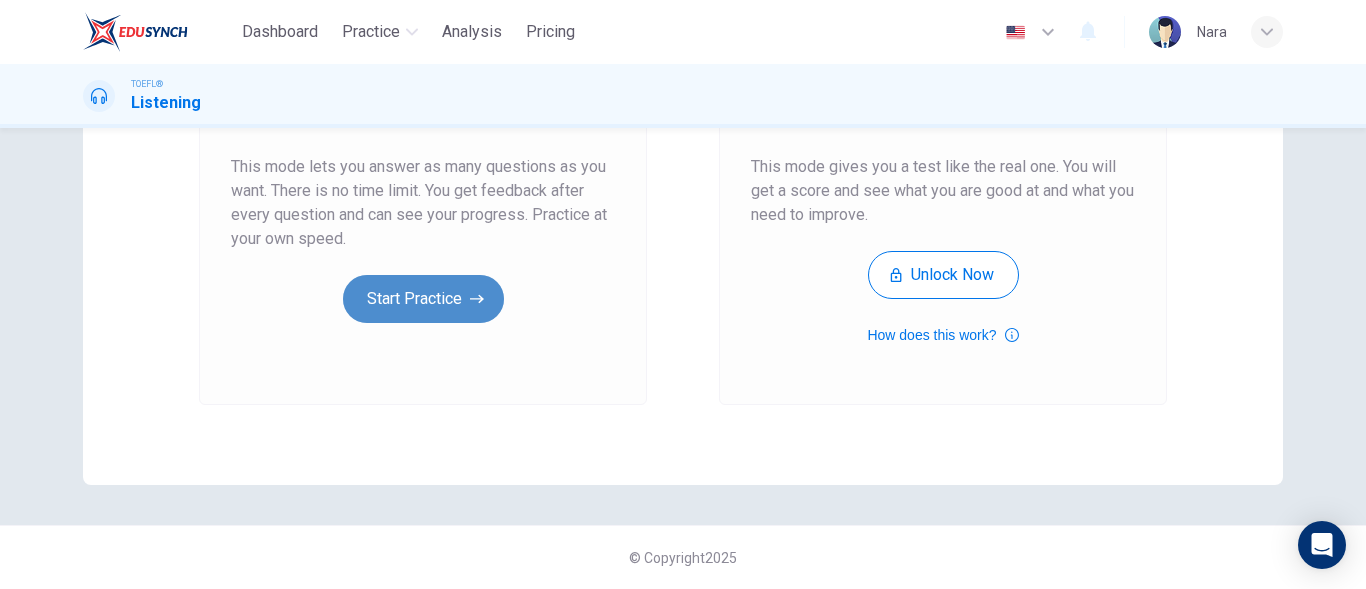click on "Start Practice" at bounding box center [423, 299] 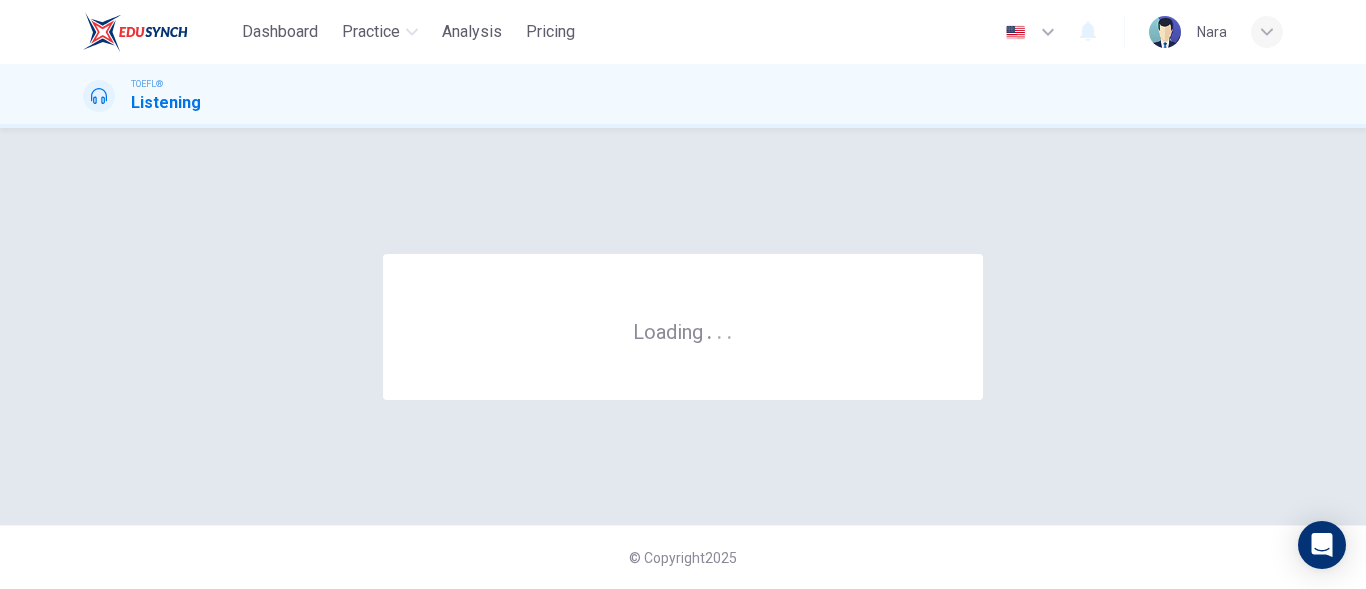 scroll, scrollTop: 0, scrollLeft: 0, axis: both 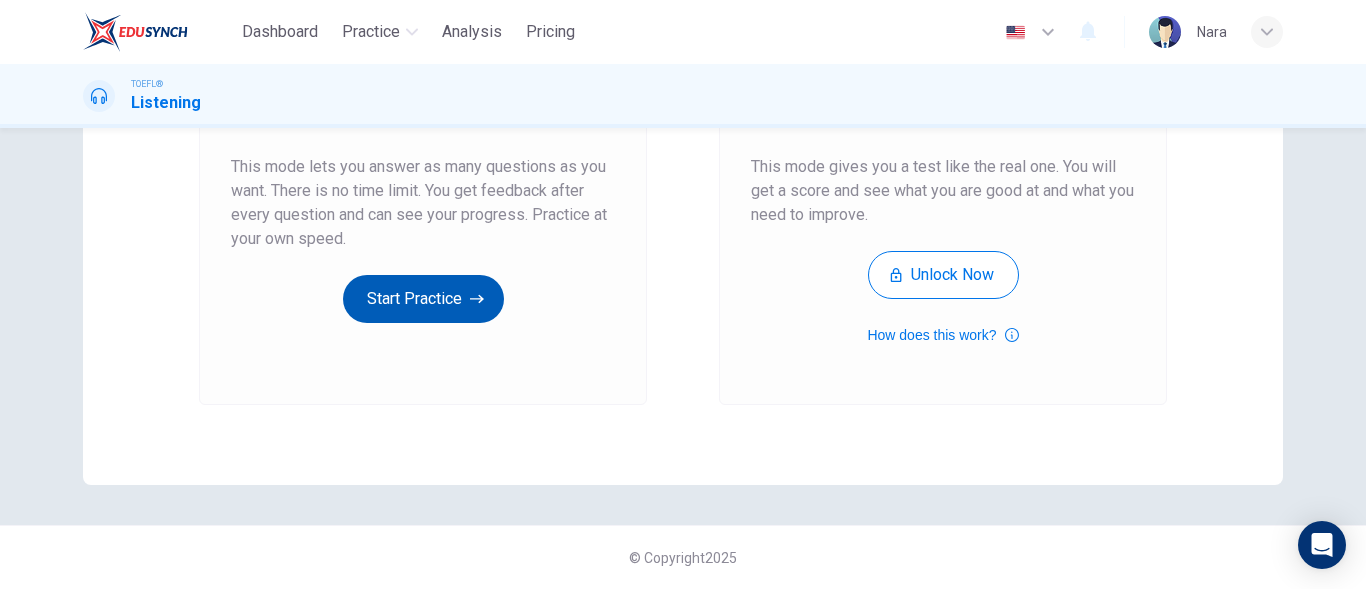 click on "Start Practice" at bounding box center [423, 299] 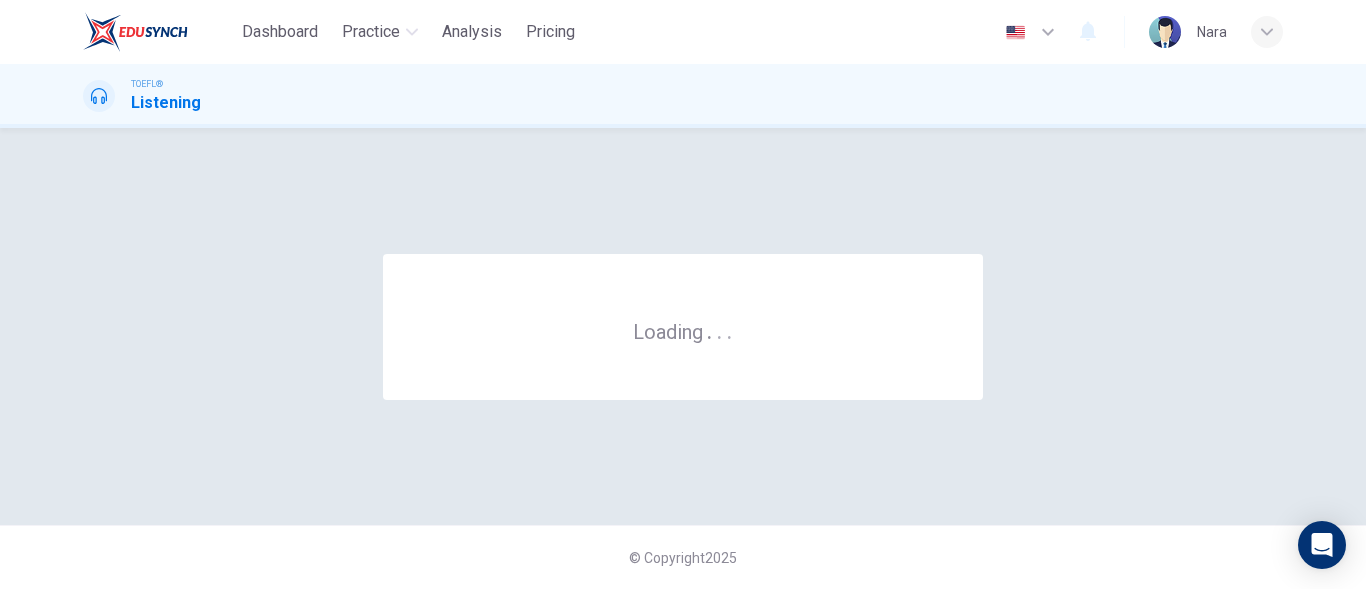 scroll, scrollTop: 0, scrollLeft: 0, axis: both 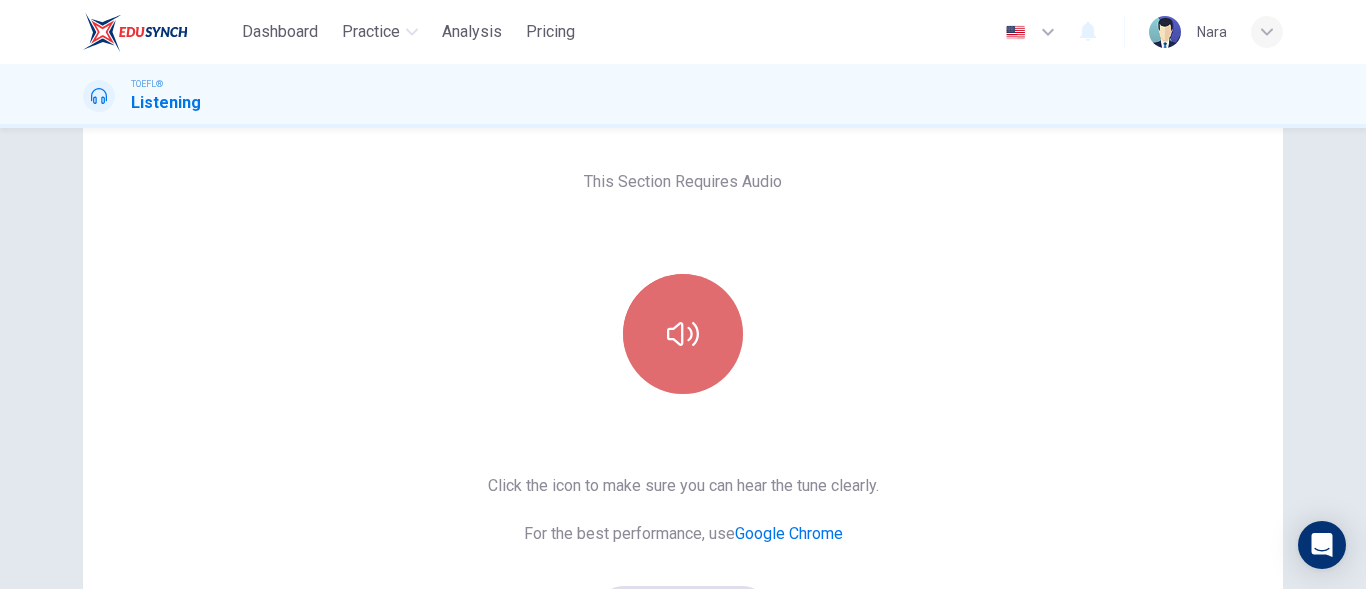 click 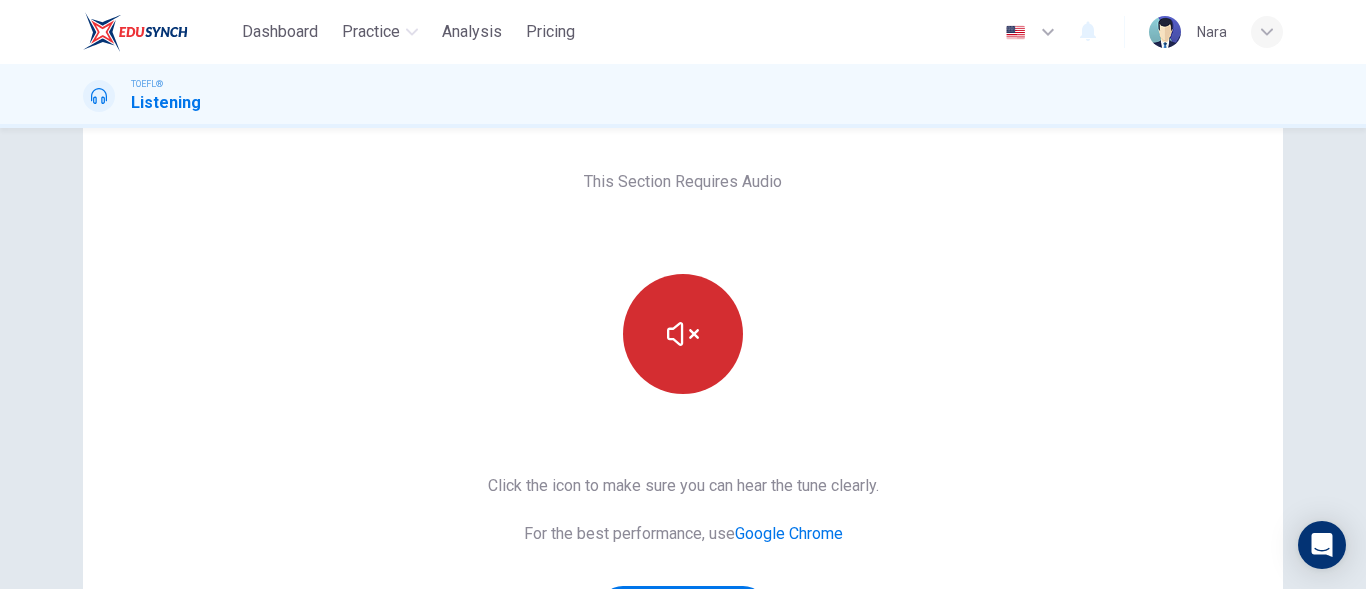 scroll, scrollTop: 378, scrollLeft: 0, axis: vertical 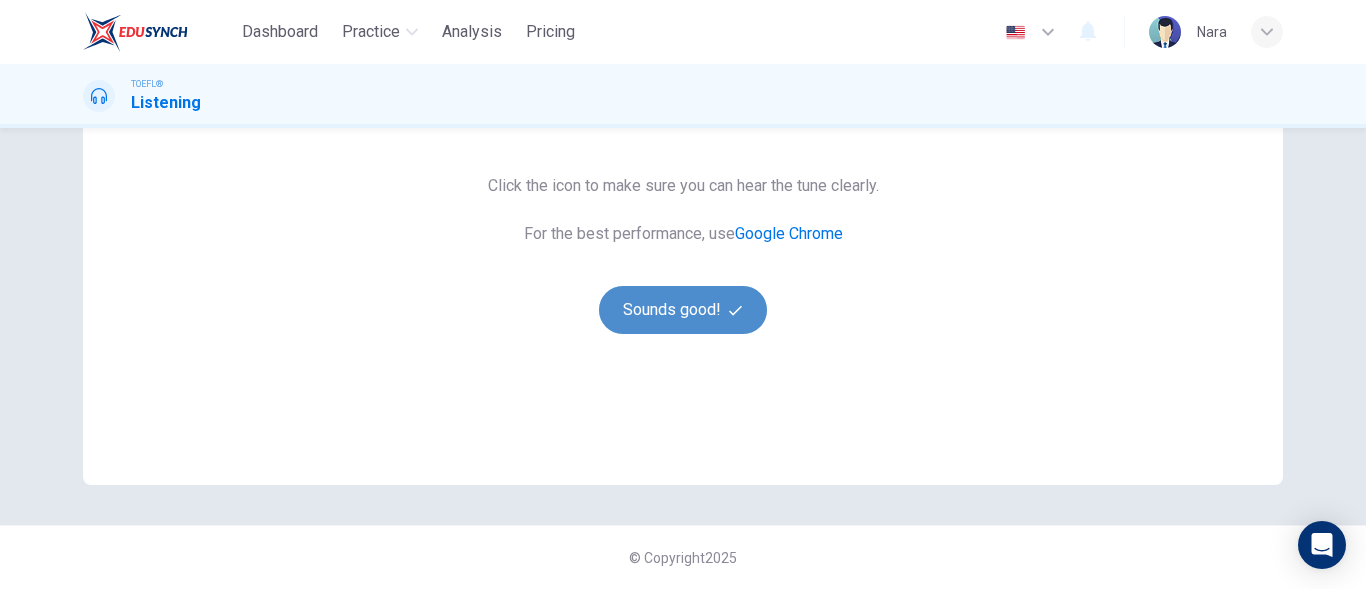 click on "Sounds good!" at bounding box center [683, 310] 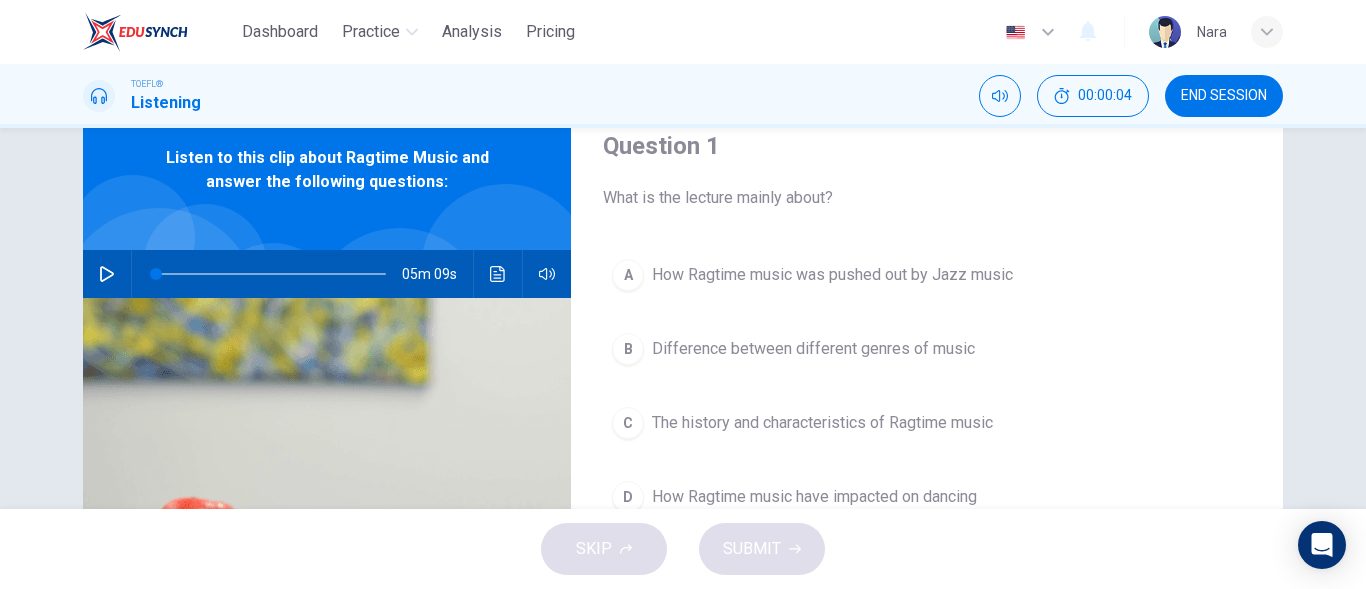 scroll, scrollTop: 0, scrollLeft: 0, axis: both 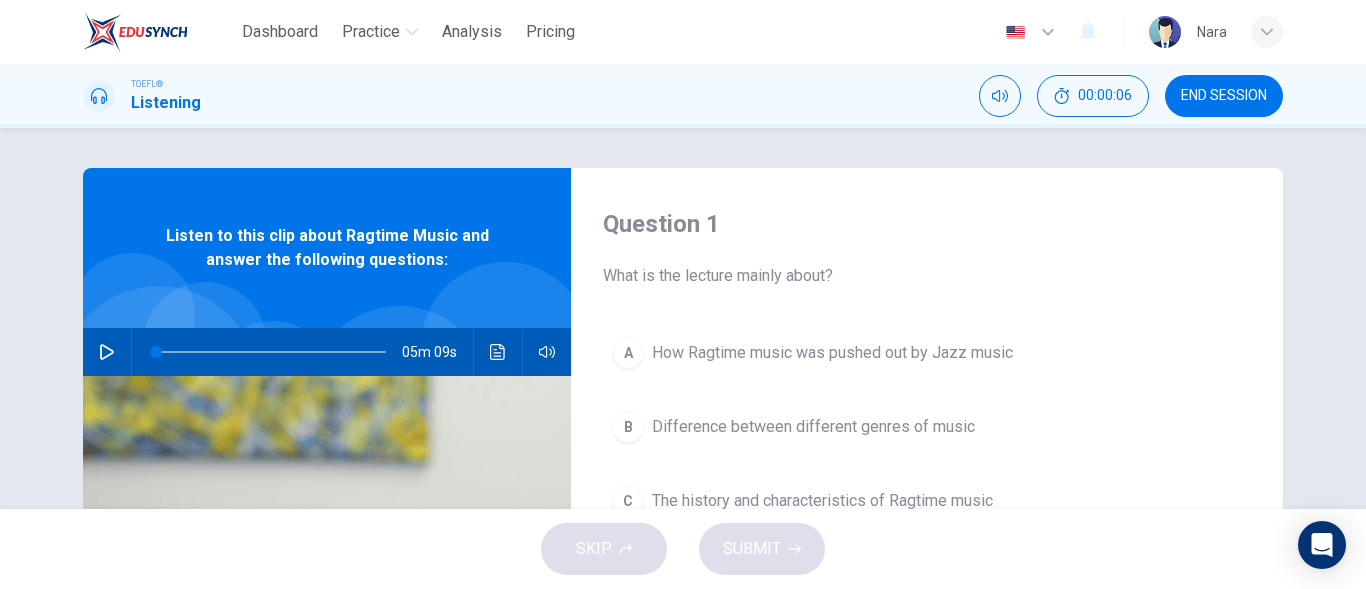 click on "END SESSION" at bounding box center (1224, 96) 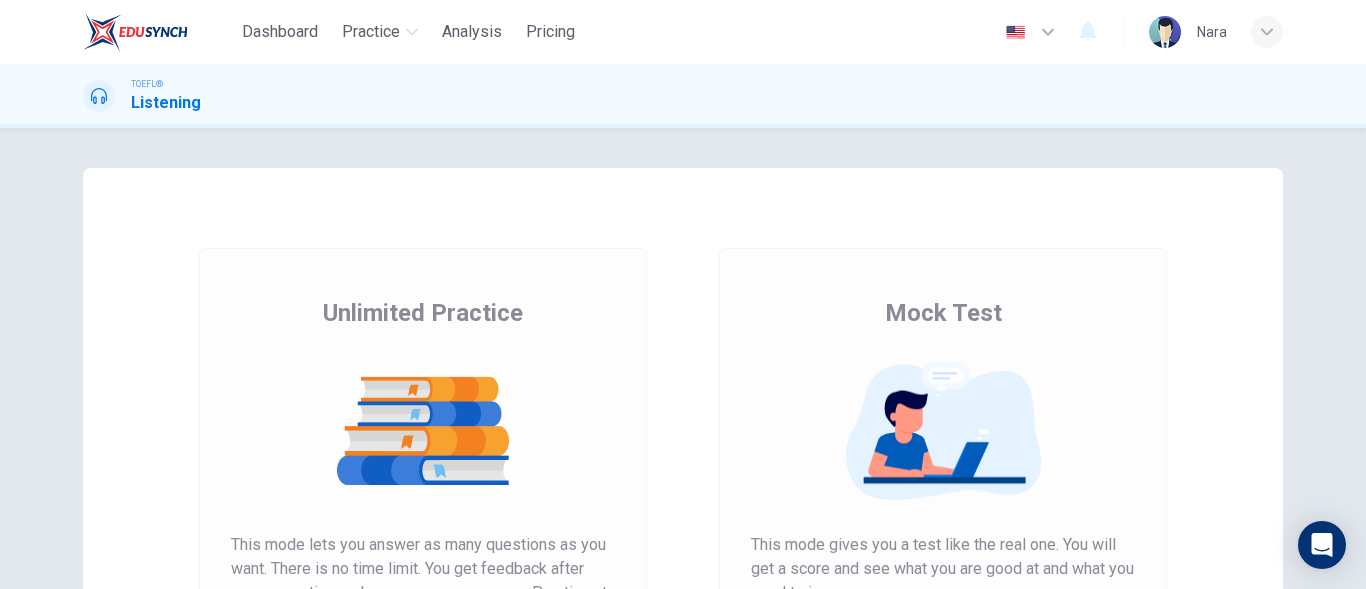 scroll, scrollTop: 0, scrollLeft: 0, axis: both 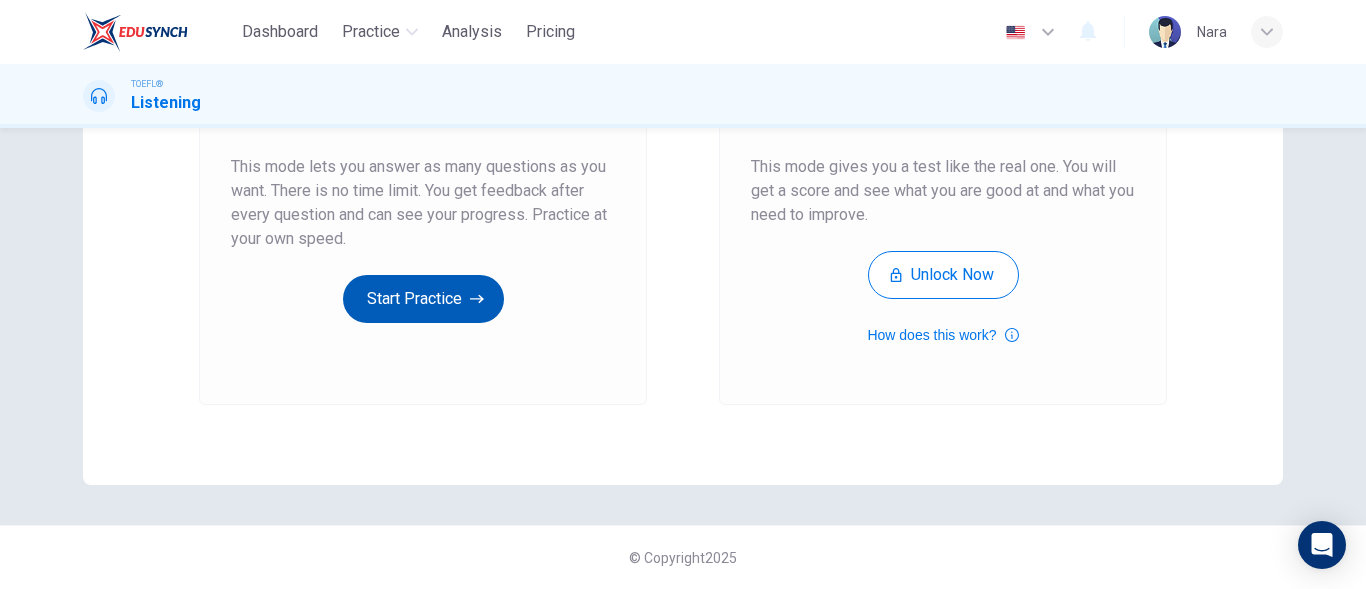 click on "Start Practice" at bounding box center [423, 299] 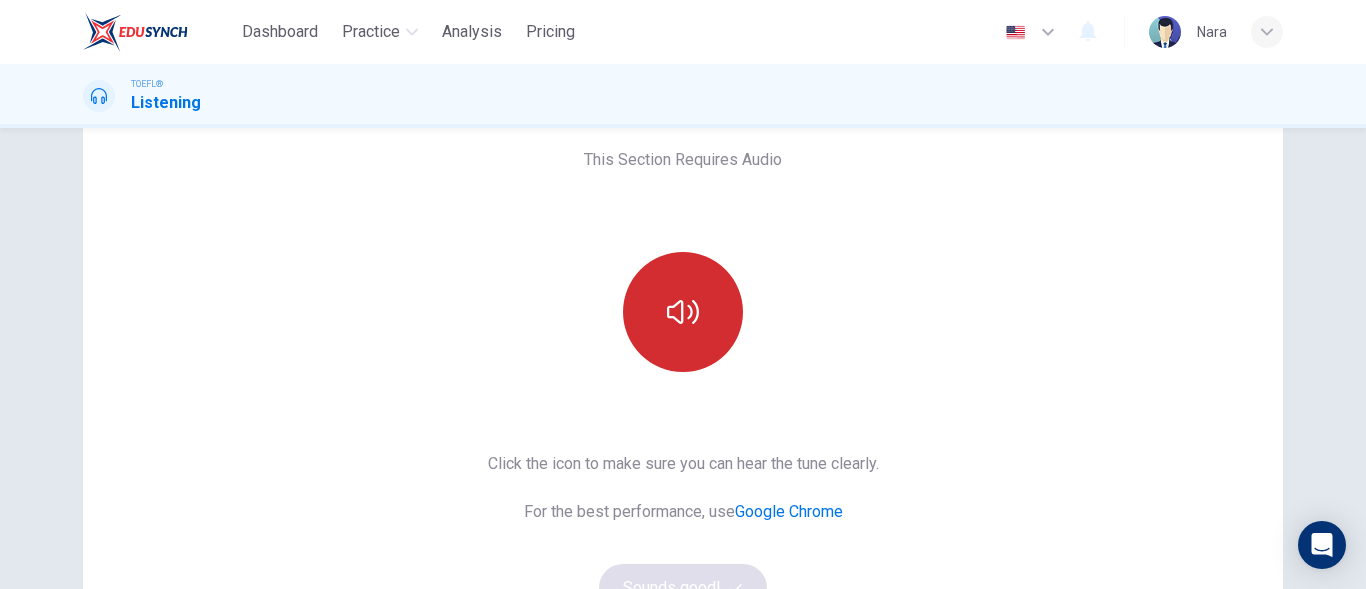 click at bounding box center (683, 312) 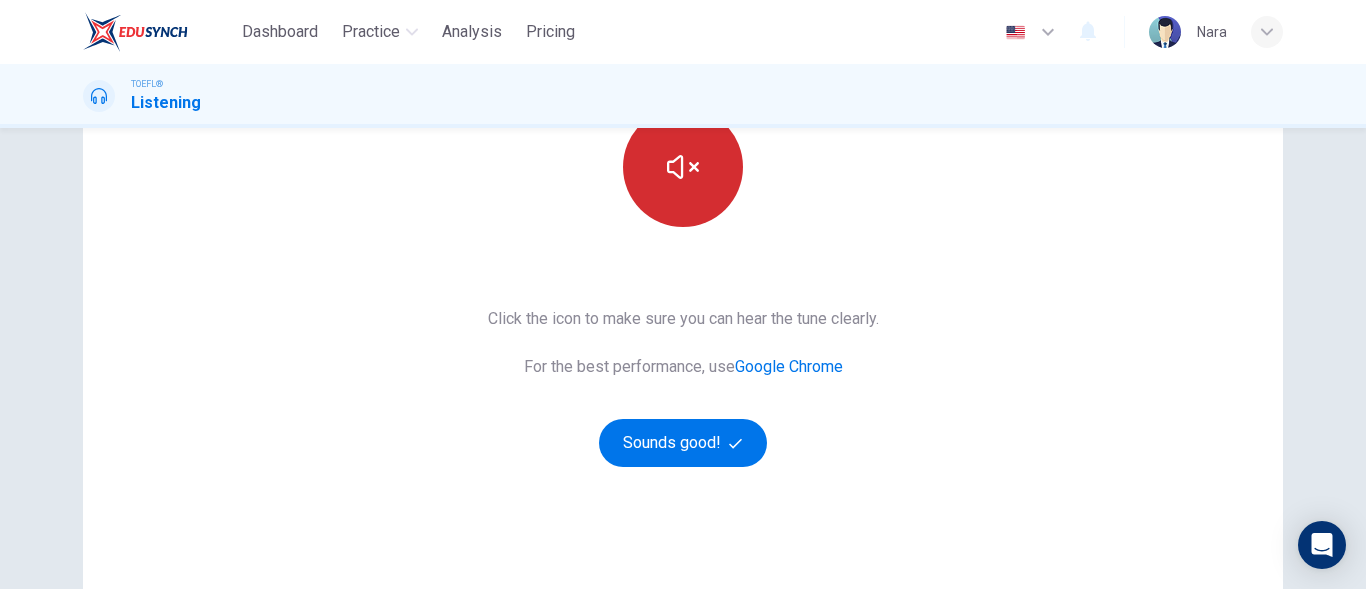 scroll, scrollTop: 378, scrollLeft: 0, axis: vertical 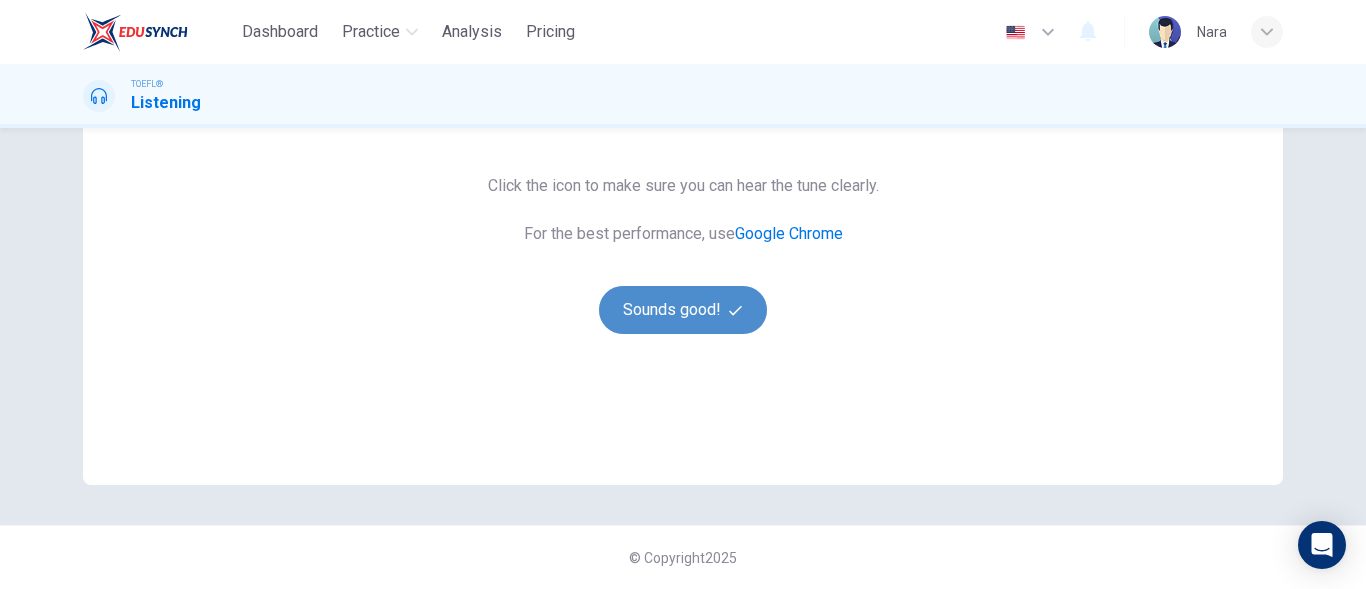 click on "Sounds good!" at bounding box center [683, 310] 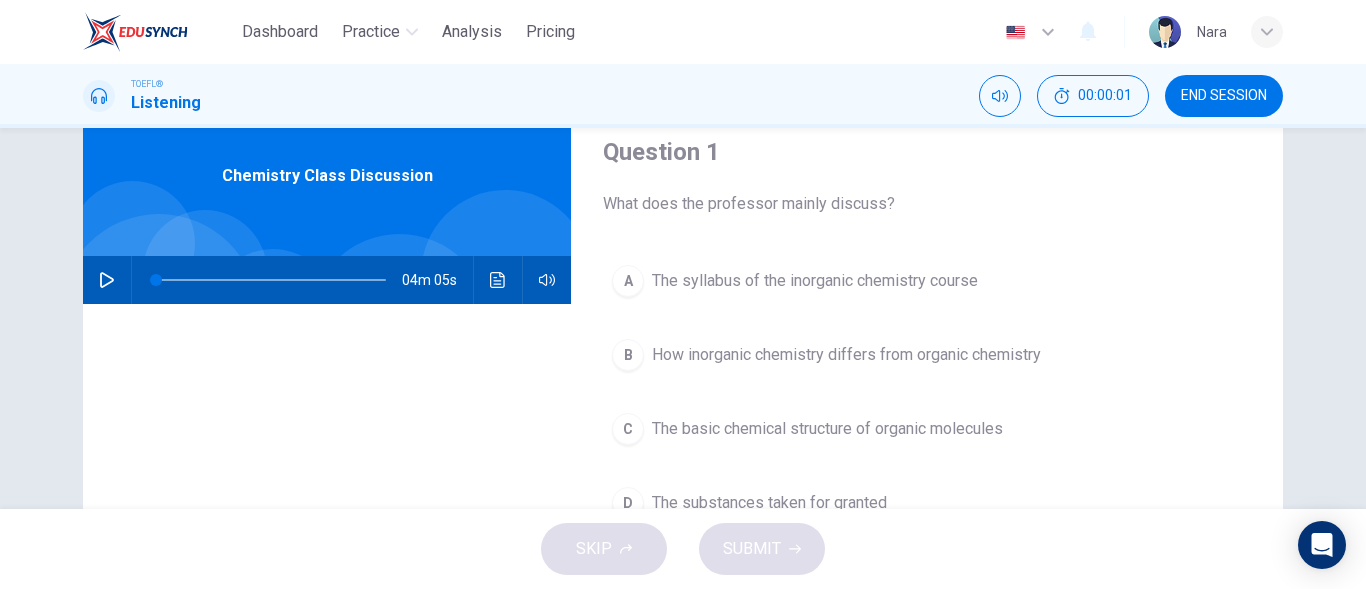 scroll, scrollTop: 0, scrollLeft: 0, axis: both 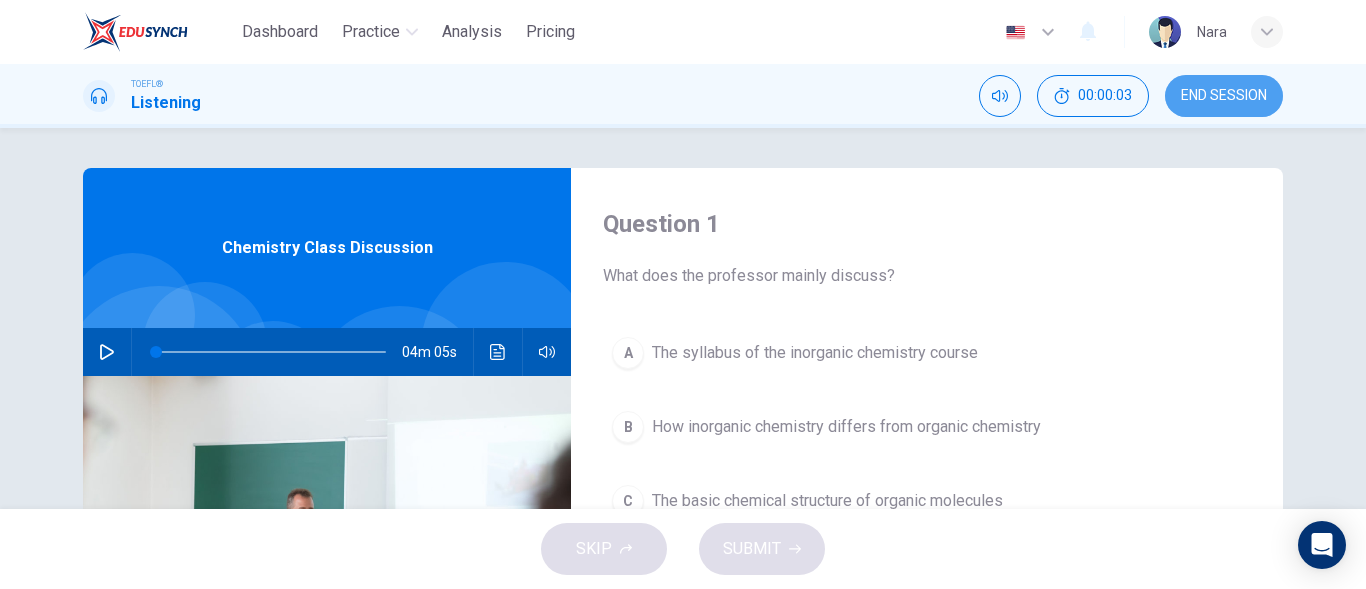 click on "END SESSION" at bounding box center [1224, 96] 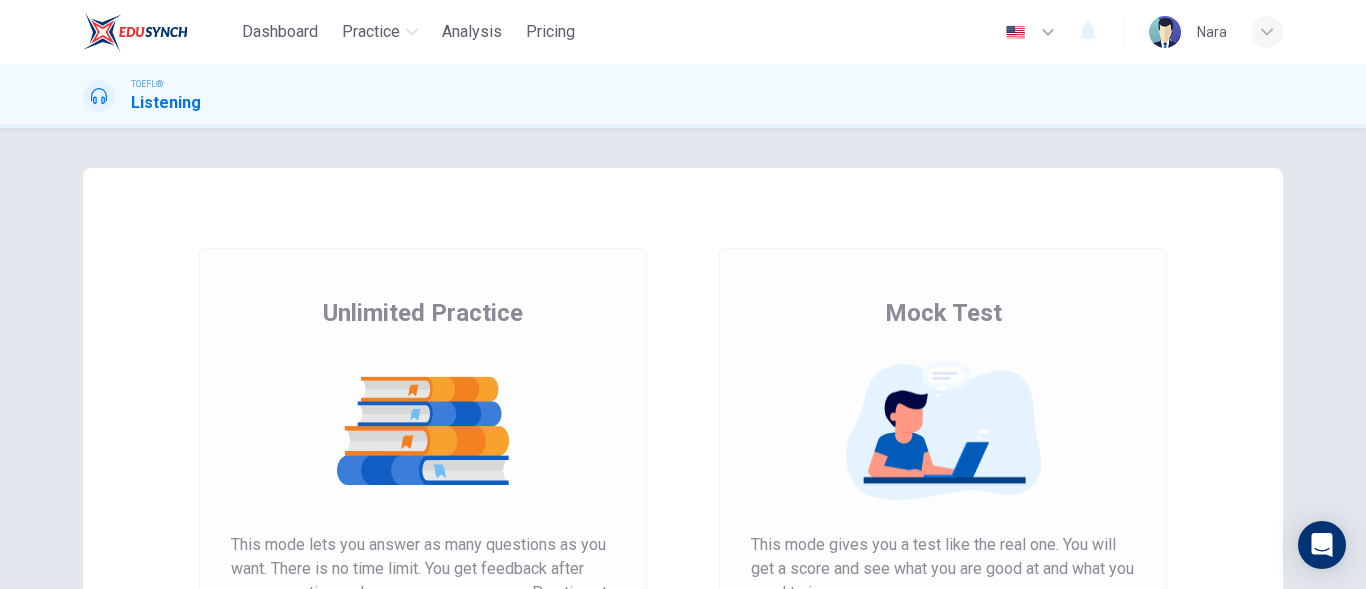 scroll, scrollTop: 0, scrollLeft: 0, axis: both 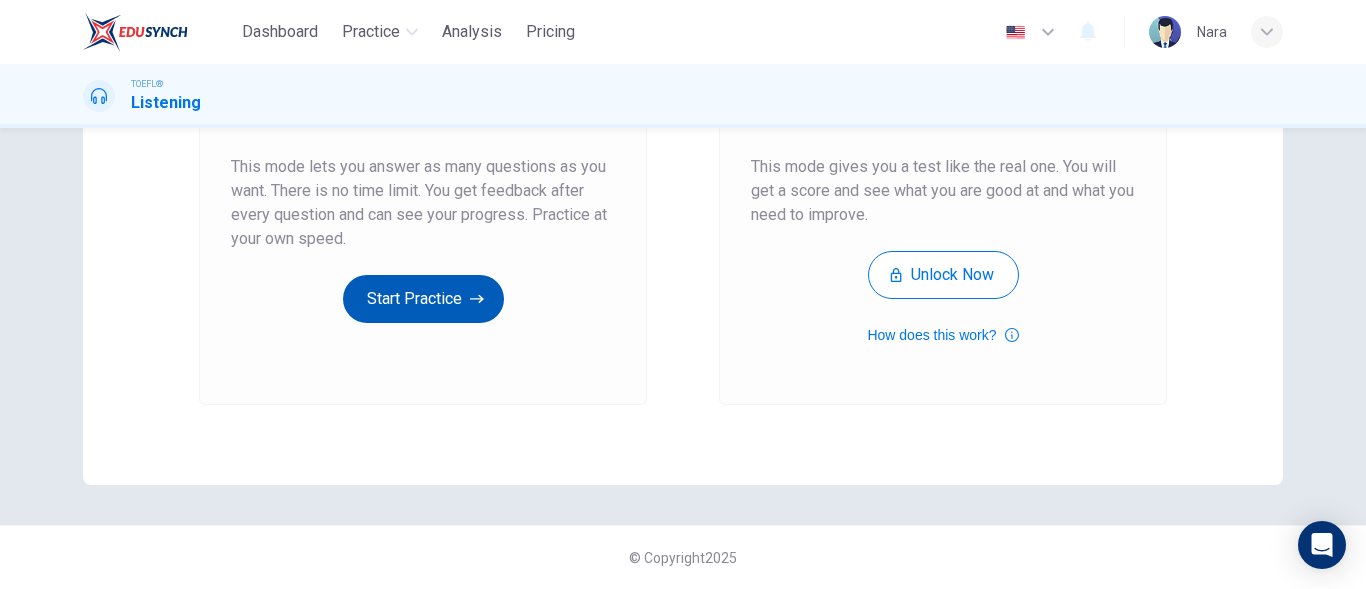 click on "Start Practice" at bounding box center [423, 299] 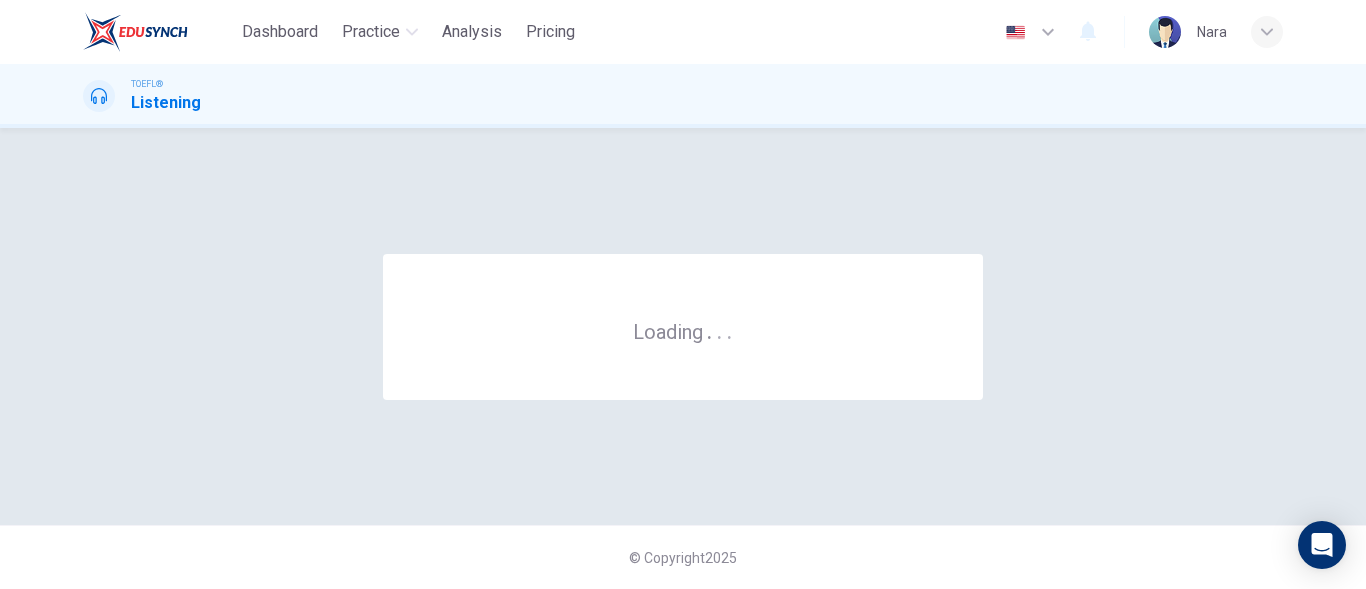 scroll, scrollTop: 0, scrollLeft: 0, axis: both 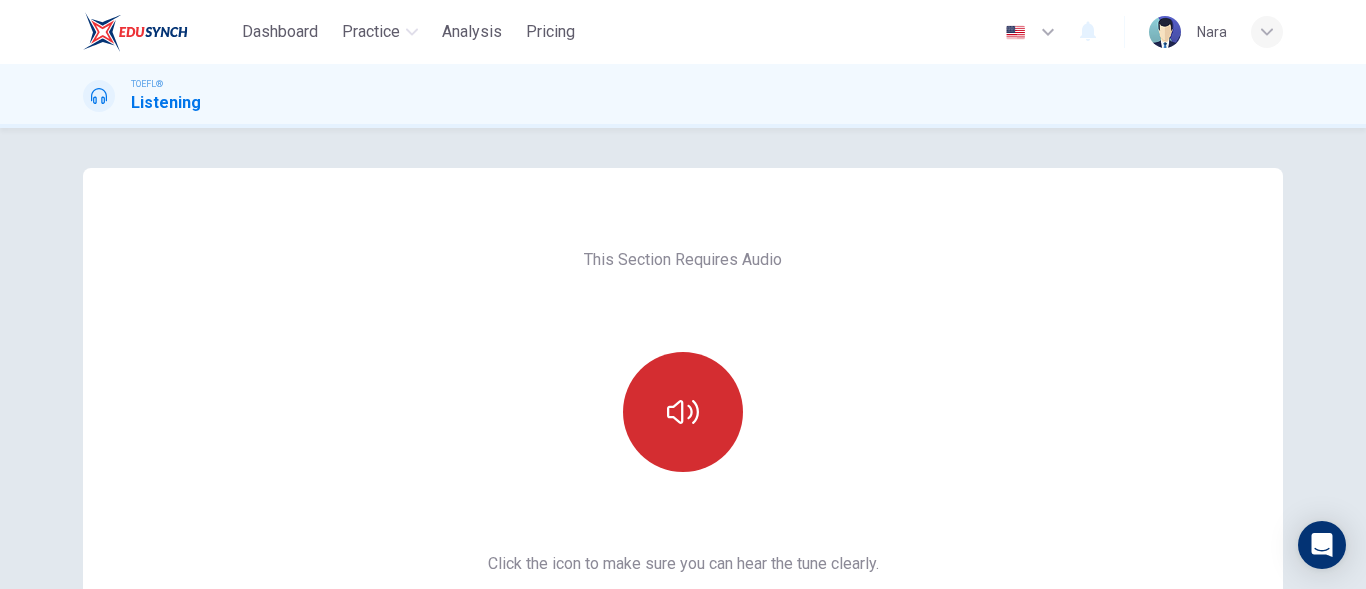 click at bounding box center (683, 412) 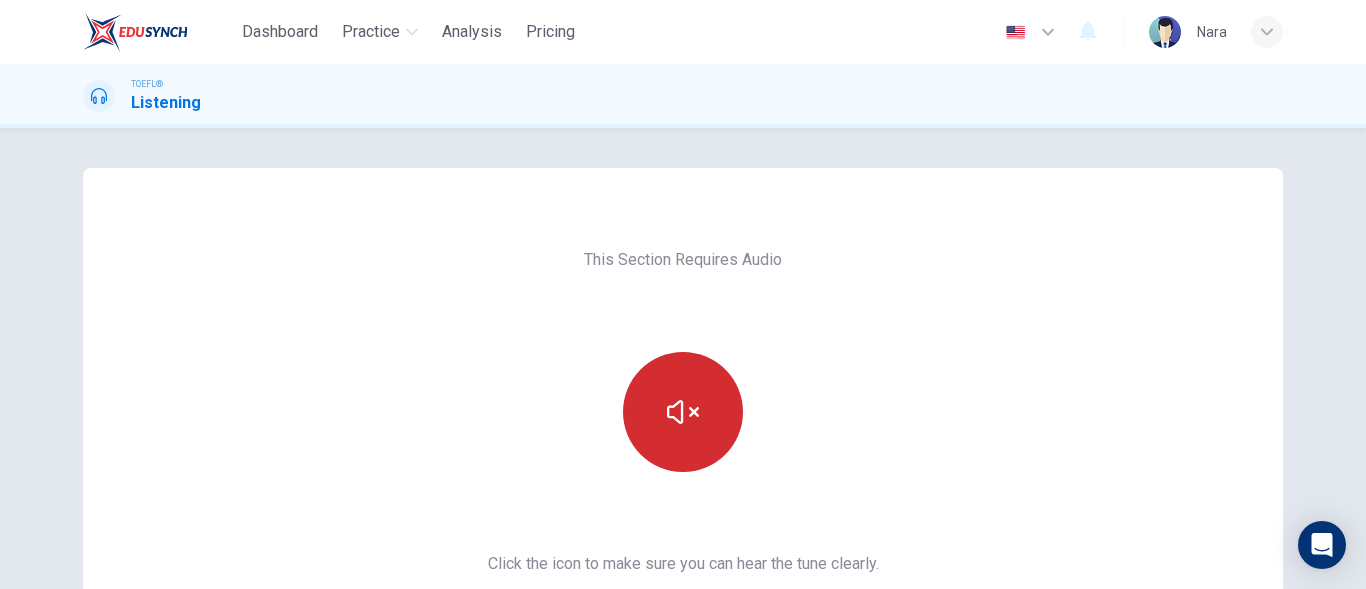 scroll, scrollTop: 378, scrollLeft: 0, axis: vertical 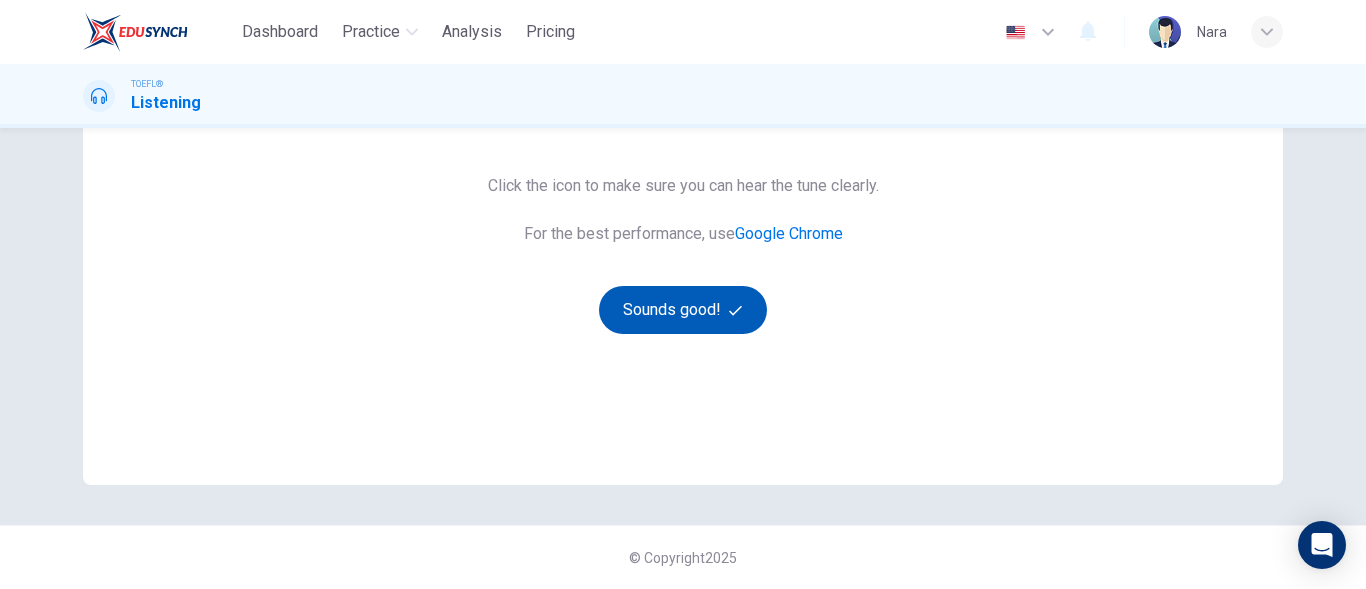 click on "Sounds good!" at bounding box center (683, 310) 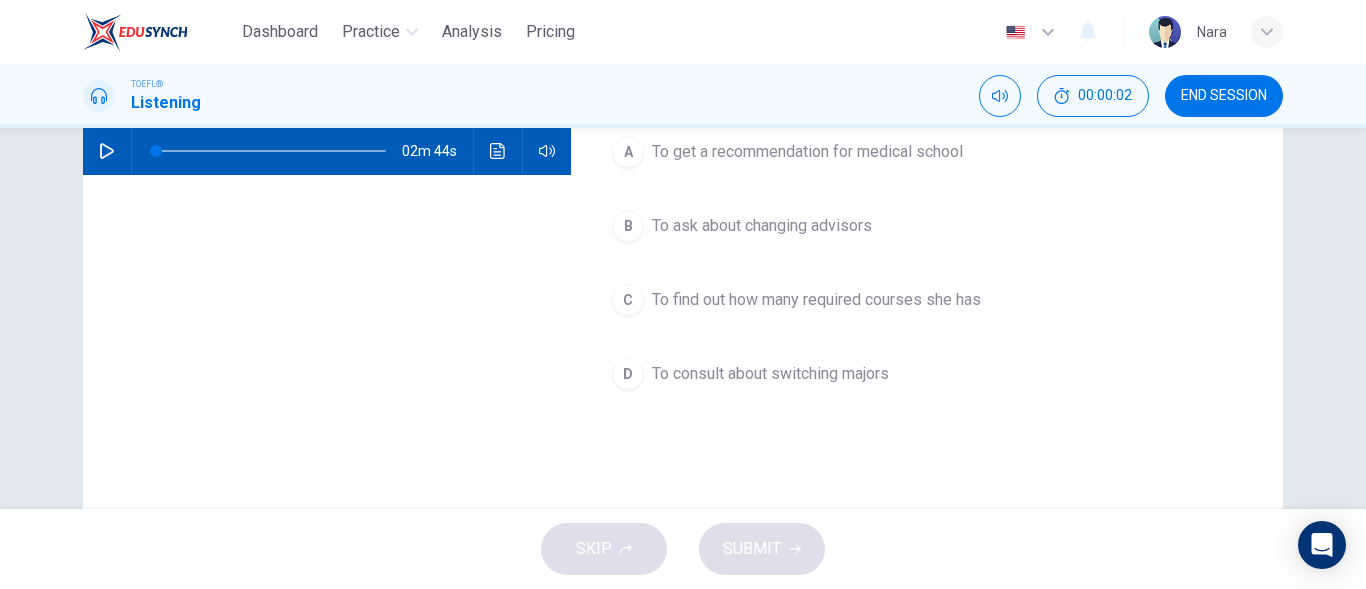 scroll, scrollTop: 0, scrollLeft: 0, axis: both 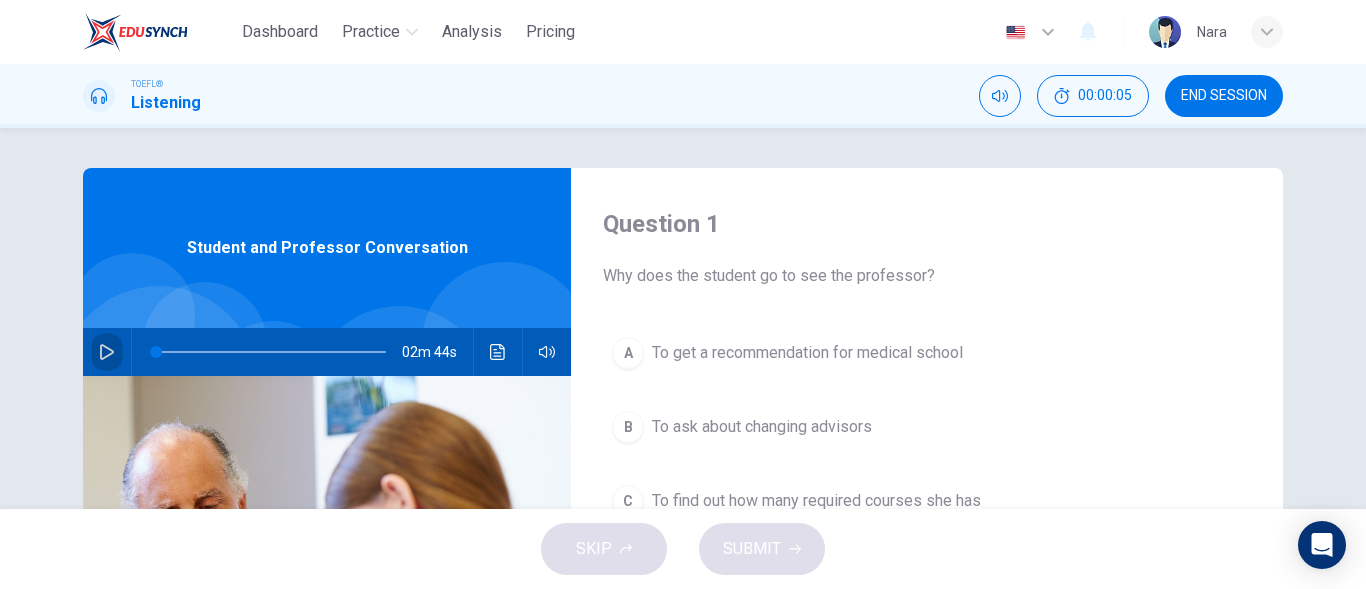 click at bounding box center (107, 352) 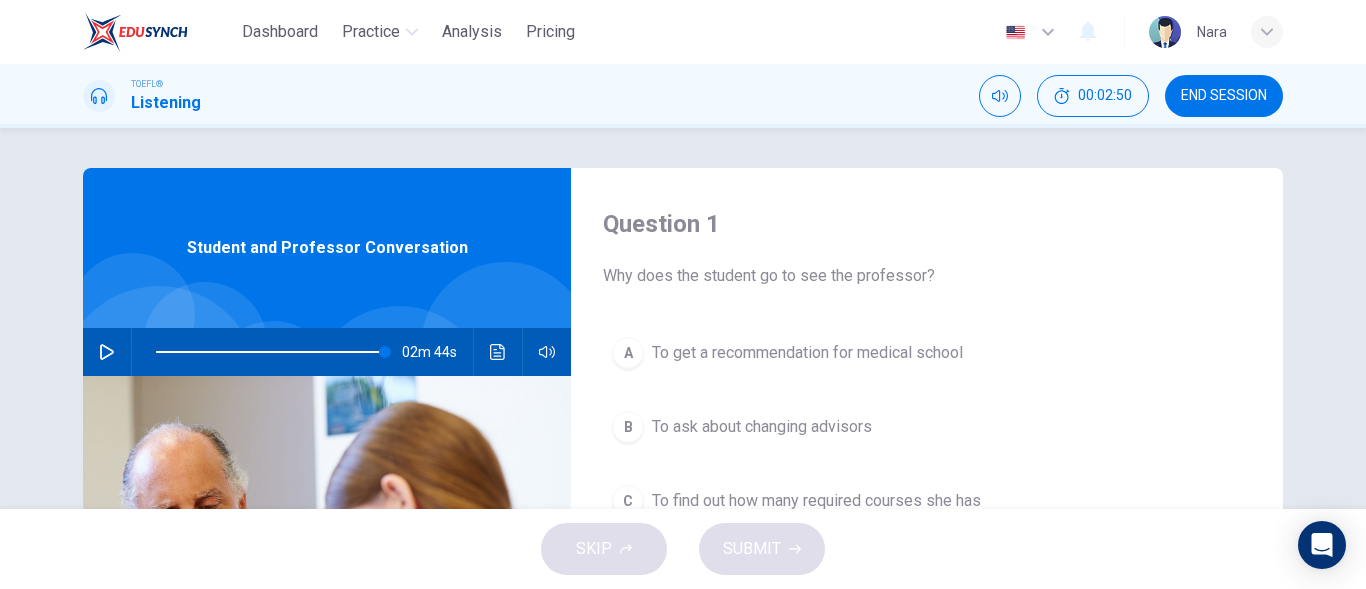 type on "0" 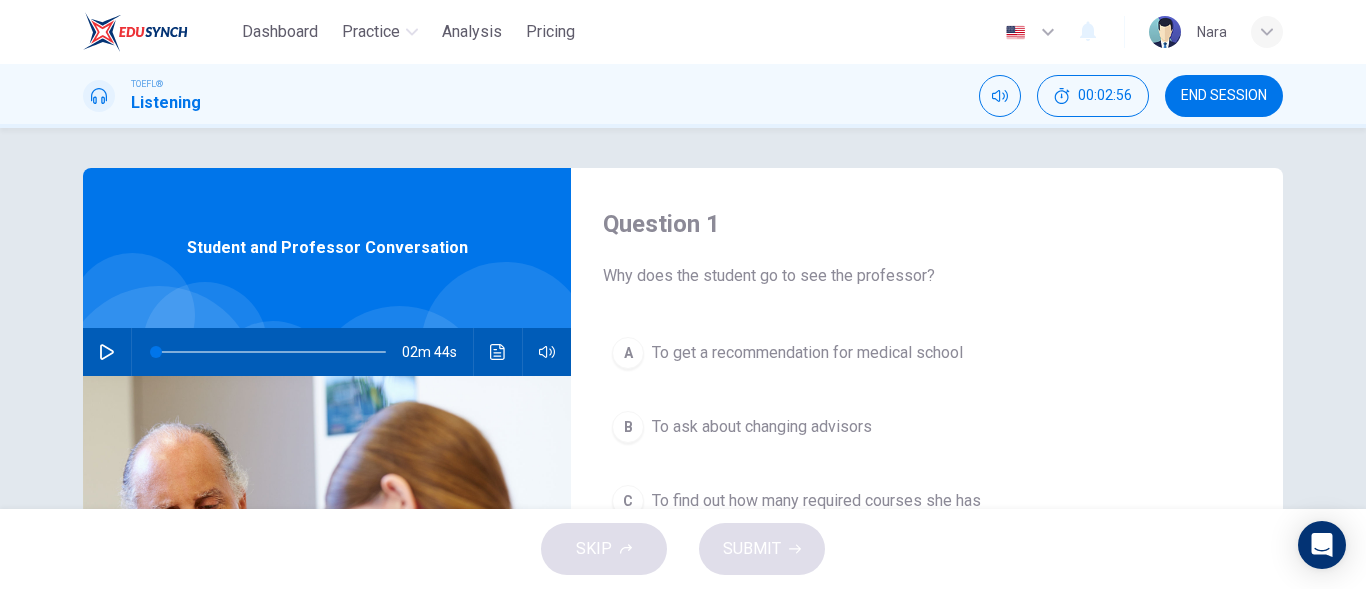 scroll, scrollTop: 100, scrollLeft: 0, axis: vertical 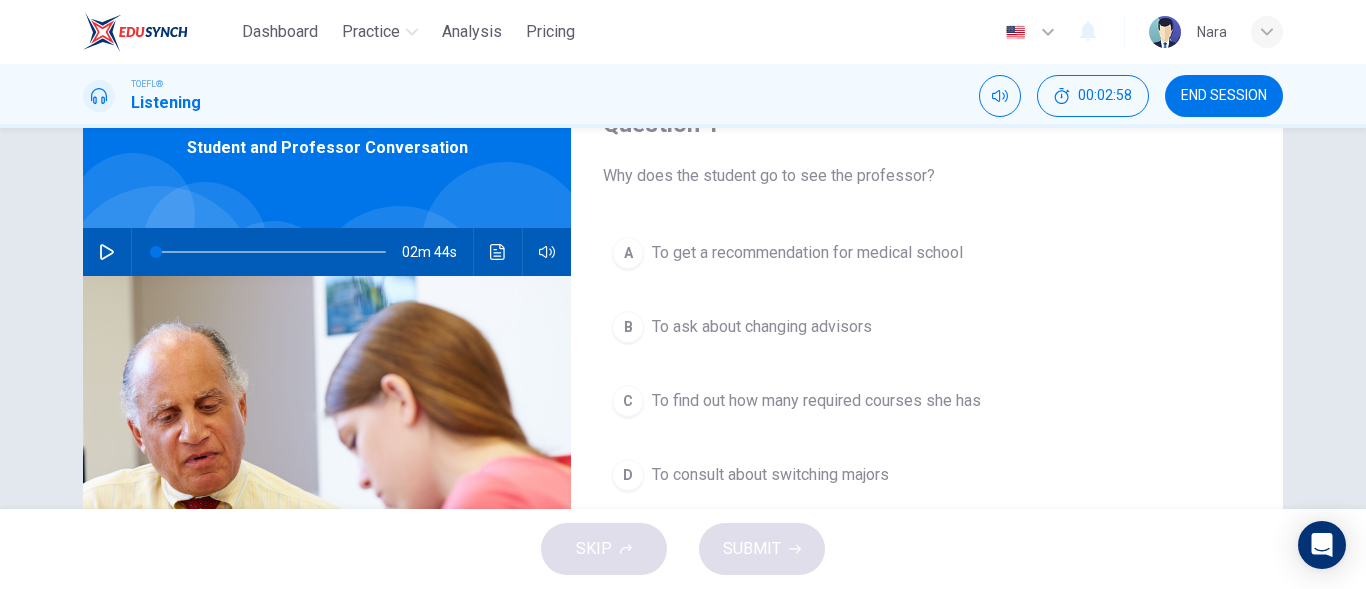 click on "C To find out how many required courses she has" at bounding box center [927, 401] 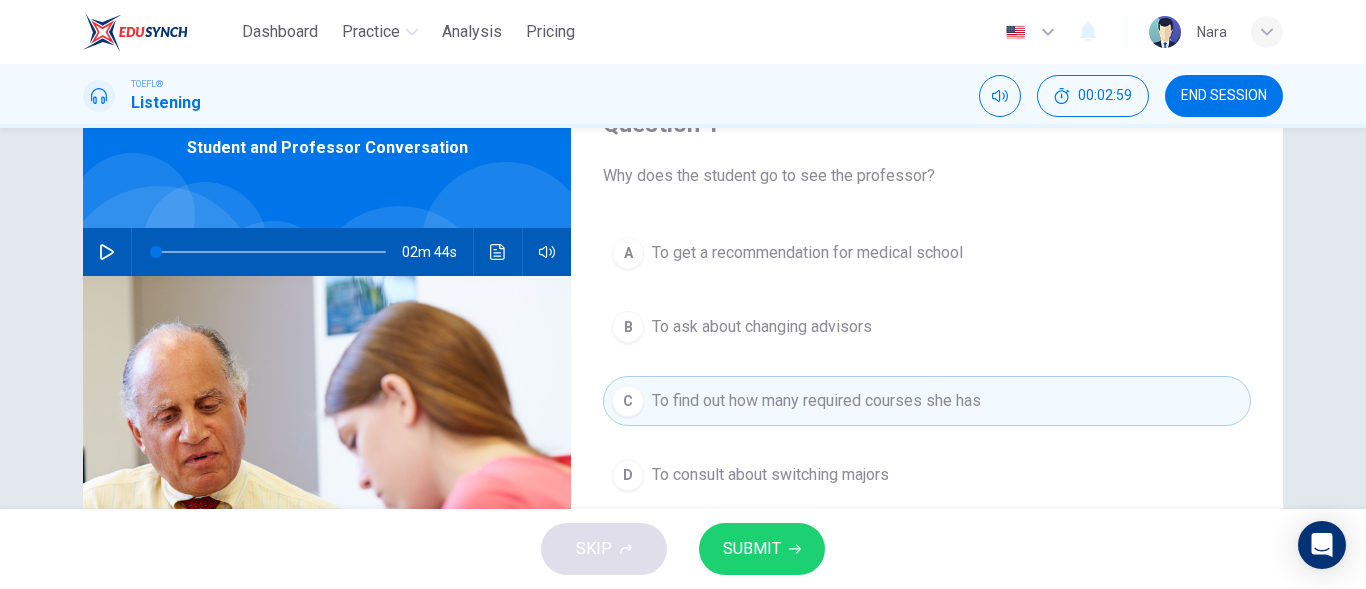 click on "SUBMIT" at bounding box center [762, 549] 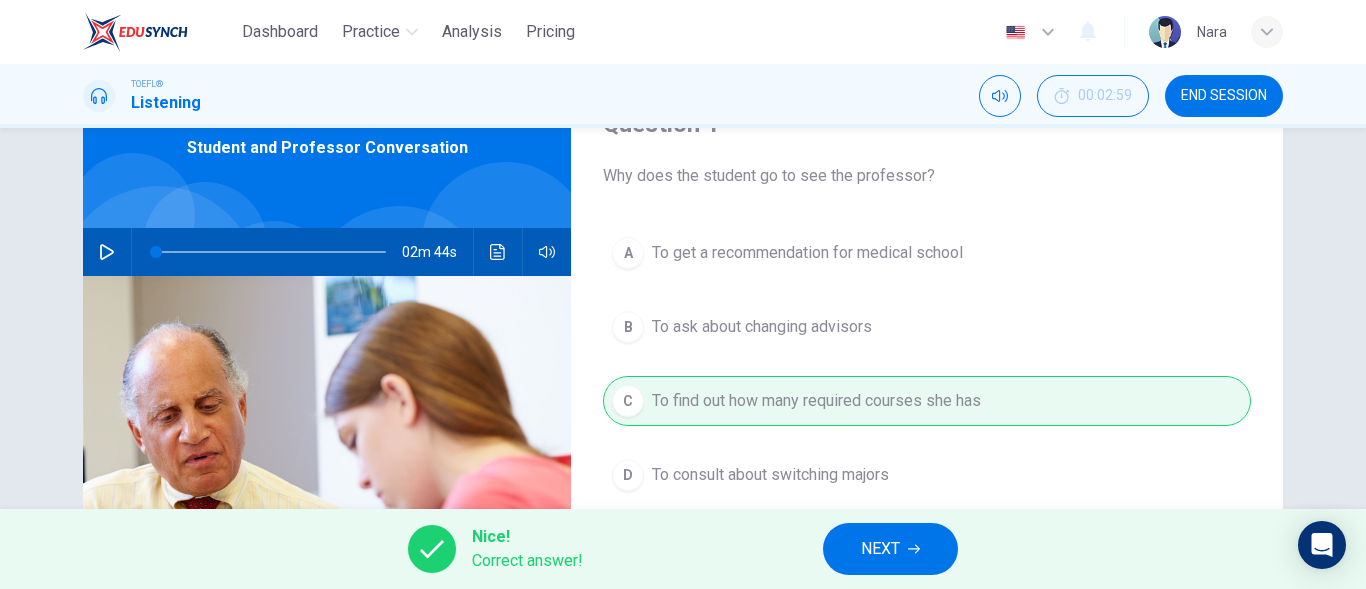 click on "NEXT" at bounding box center (880, 549) 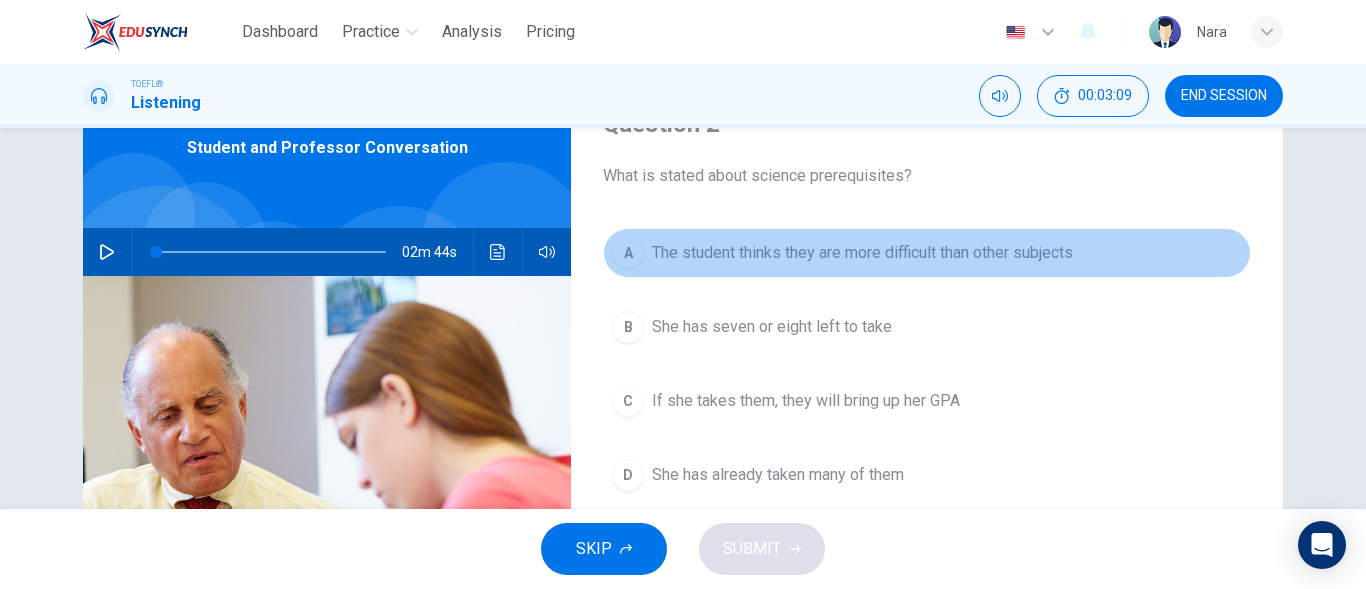 click on "The student thinks they are more difficult than other subjects" at bounding box center [862, 253] 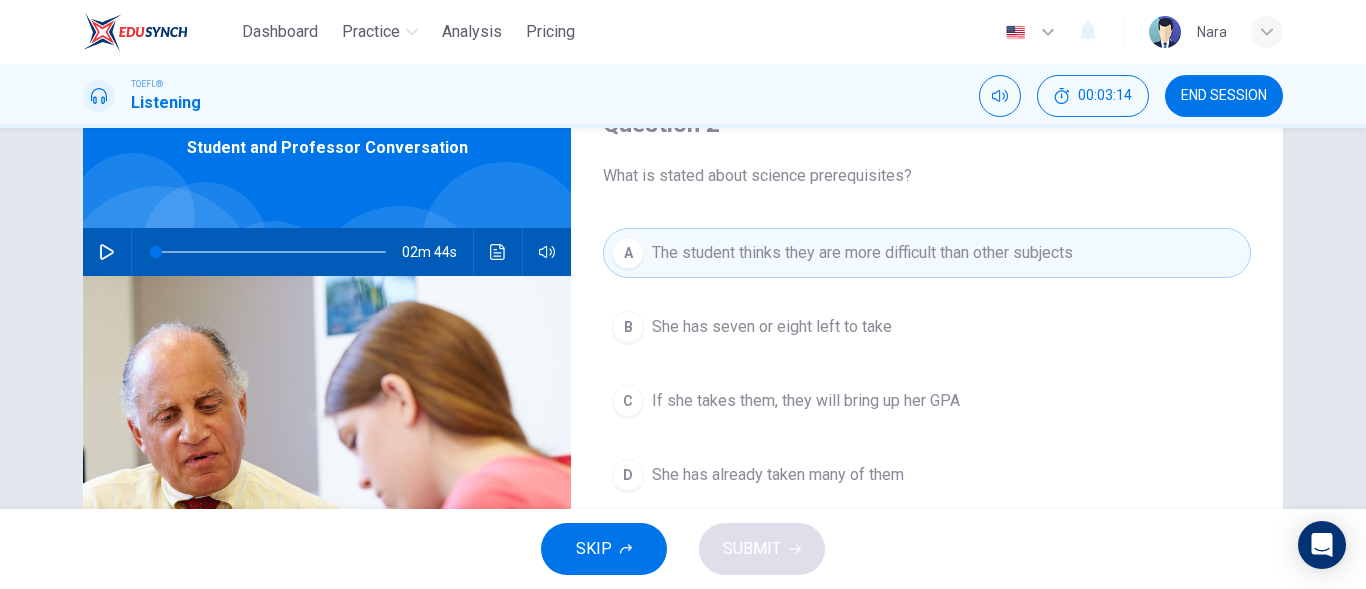 click on "She has already taken many of them" at bounding box center (778, 475) 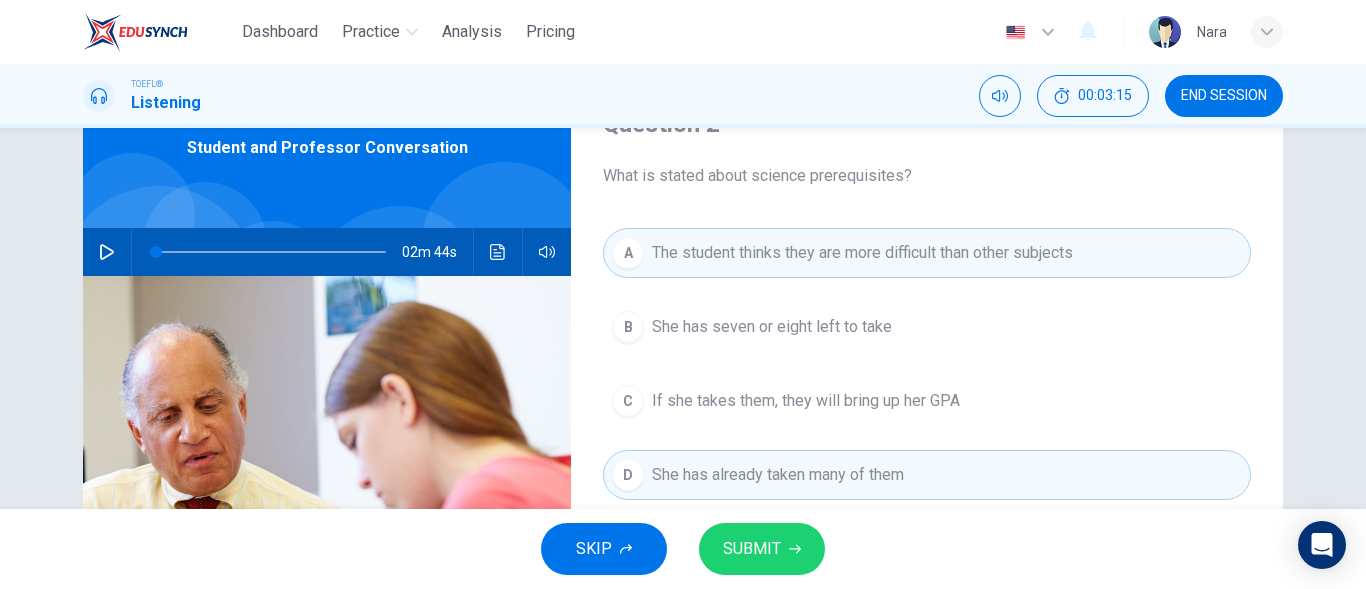 click on "SUBMIT" at bounding box center [762, 549] 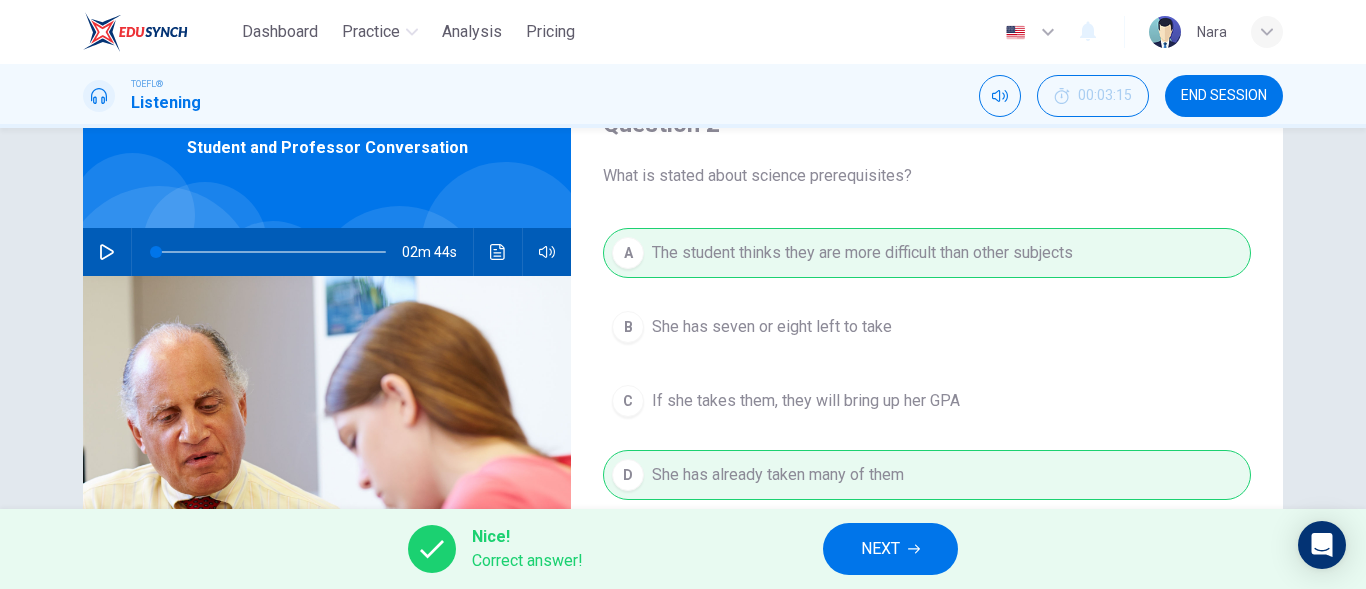 click on "NEXT" at bounding box center (890, 549) 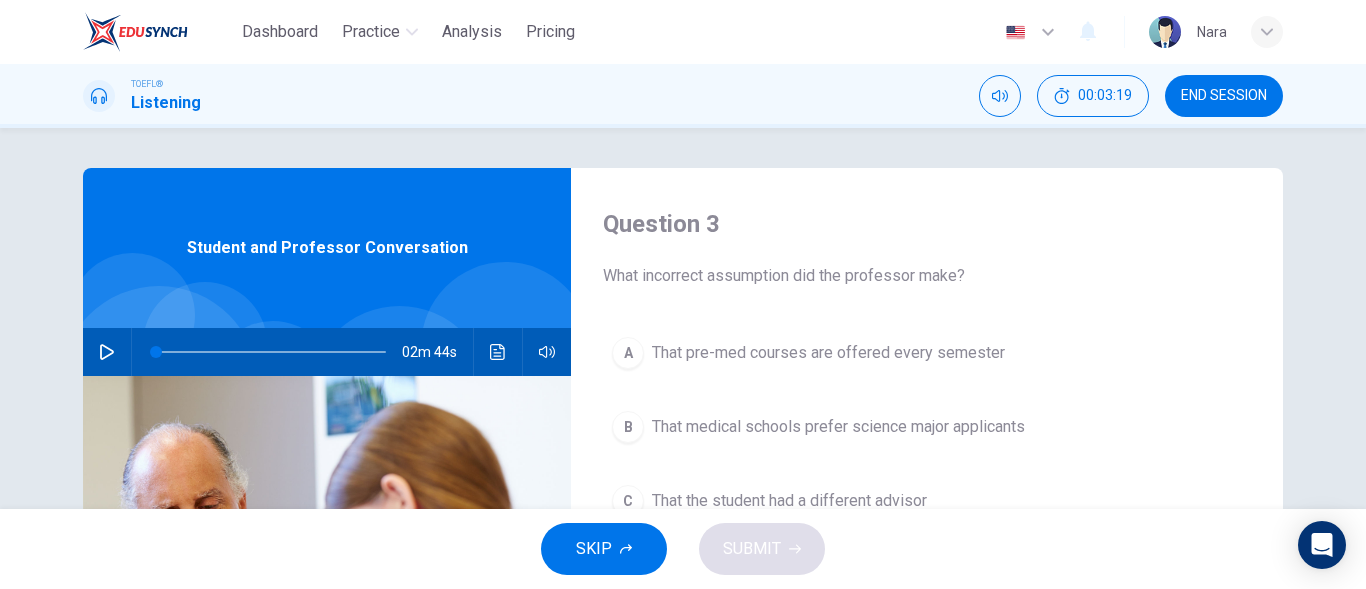scroll, scrollTop: 100, scrollLeft: 0, axis: vertical 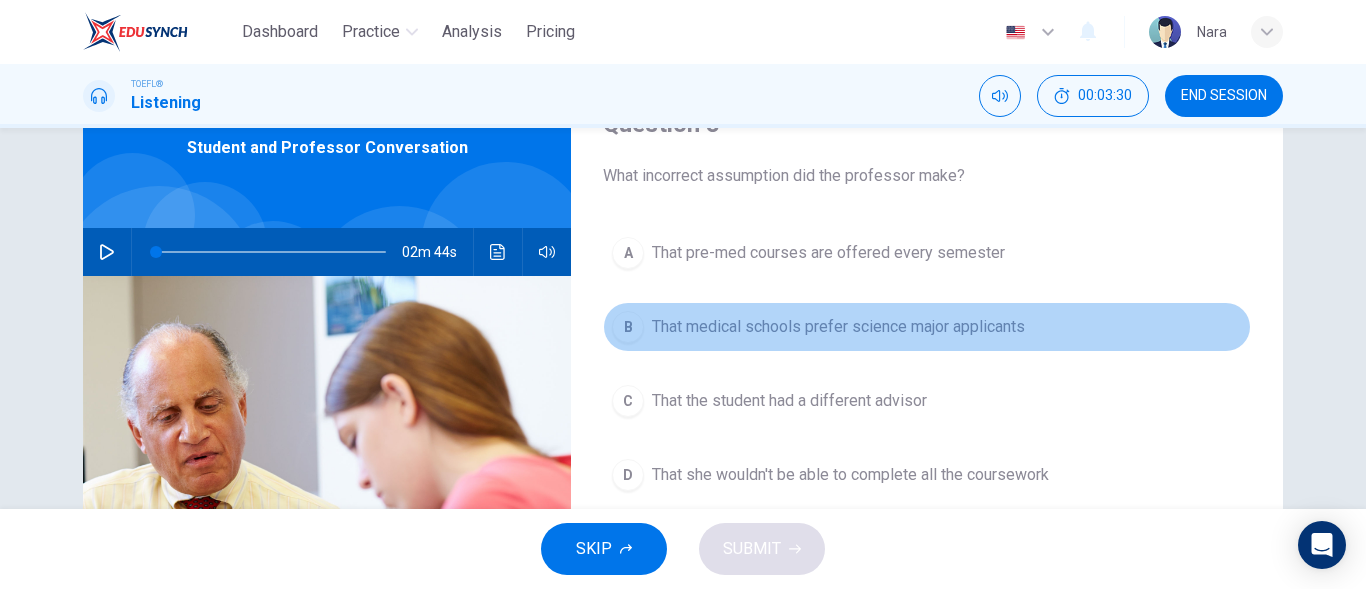 click on "B That medical schools prefer science major applicants" at bounding box center [927, 327] 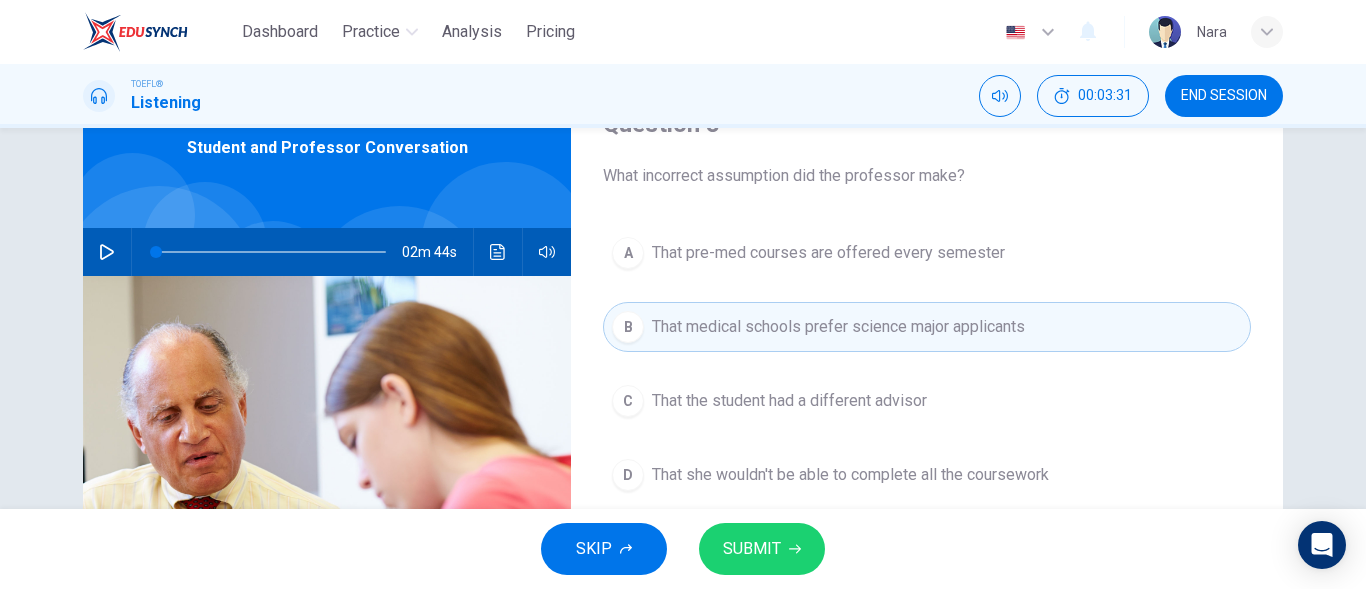 click 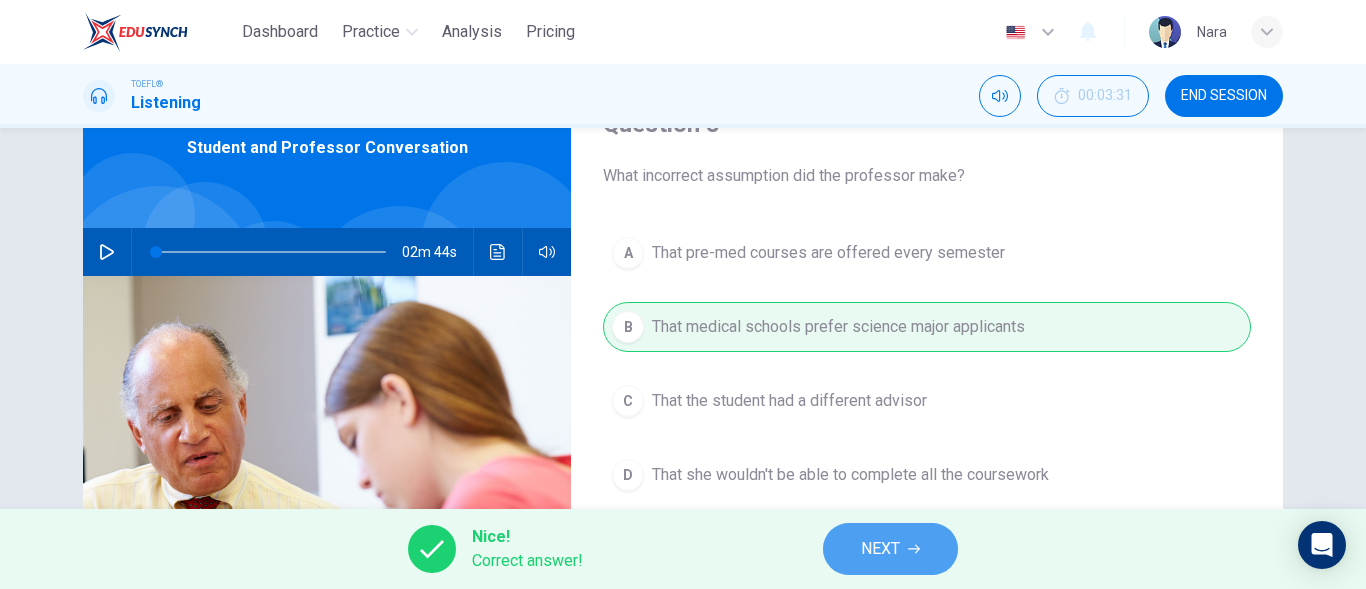 click on "NEXT" at bounding box center [890, 549] 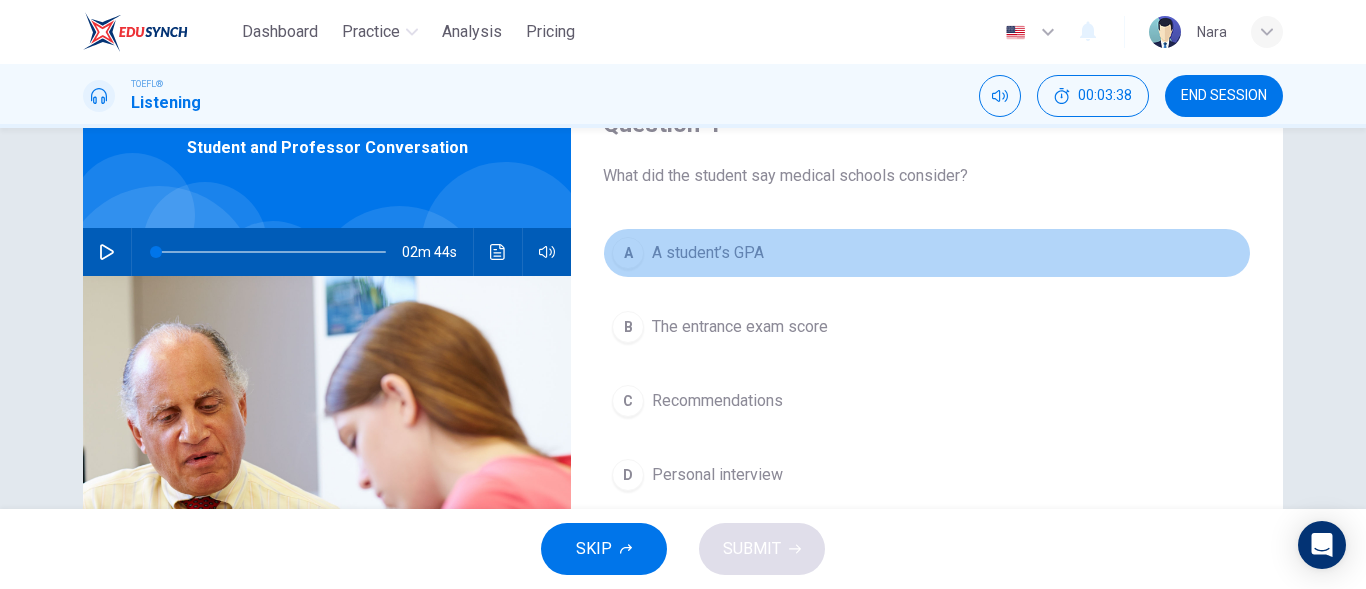 click on "A A student’s GPA" at bounding box center [927, 253] 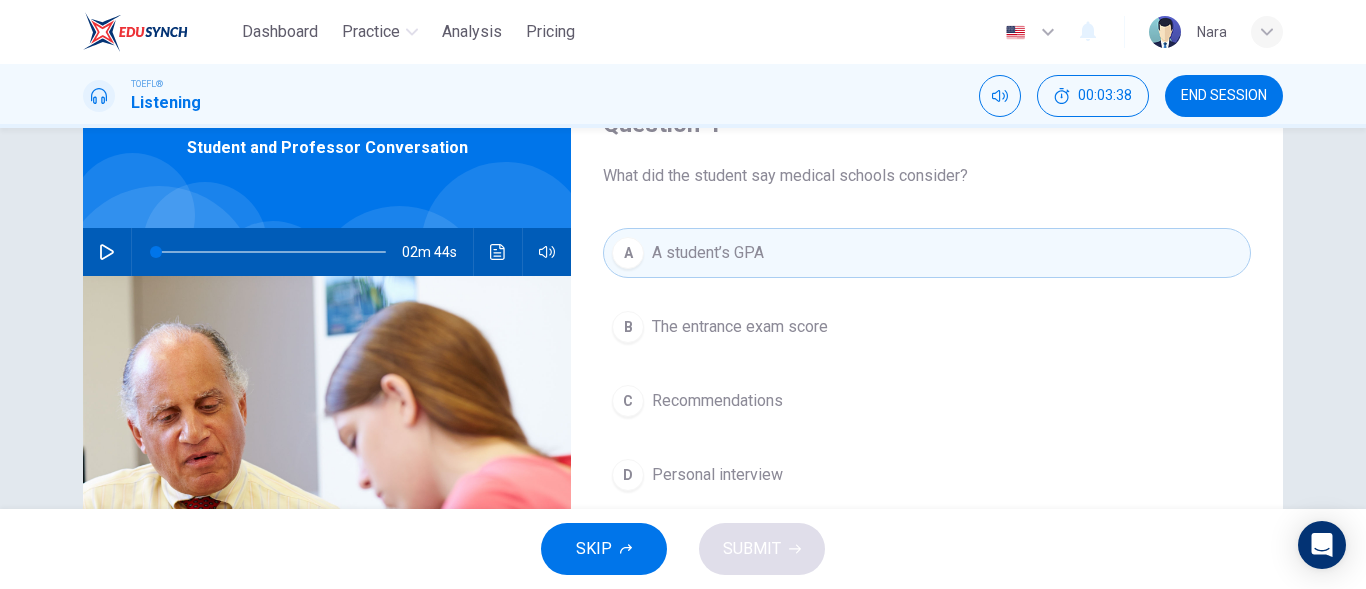 click on "The entrance exam score" at bounding box center [740, 327] 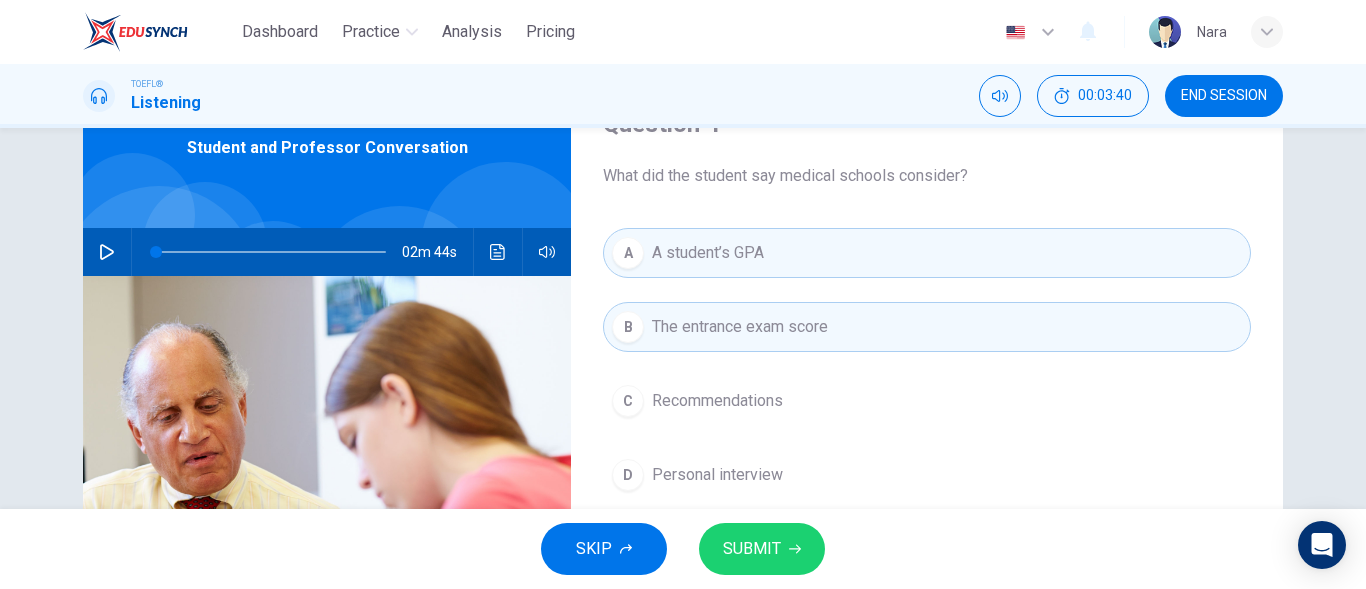 click on "SUBMIT" at bounding box center [752, 549] 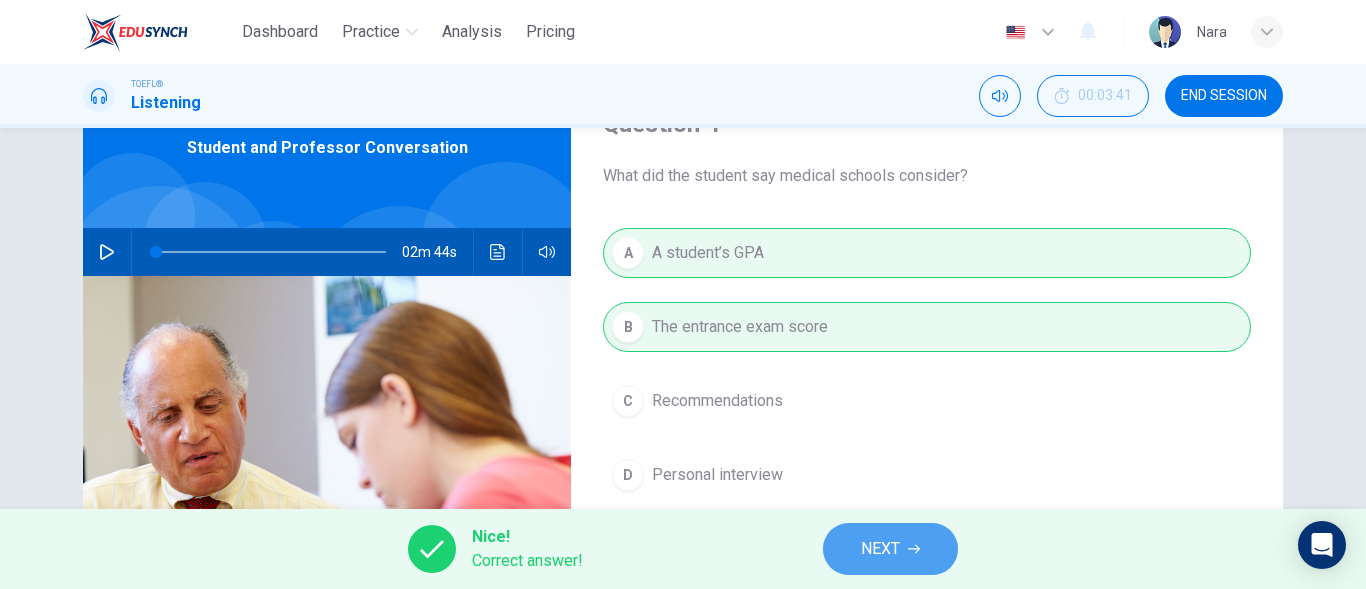 click on "NEXT" at bounding box center (880, 549) 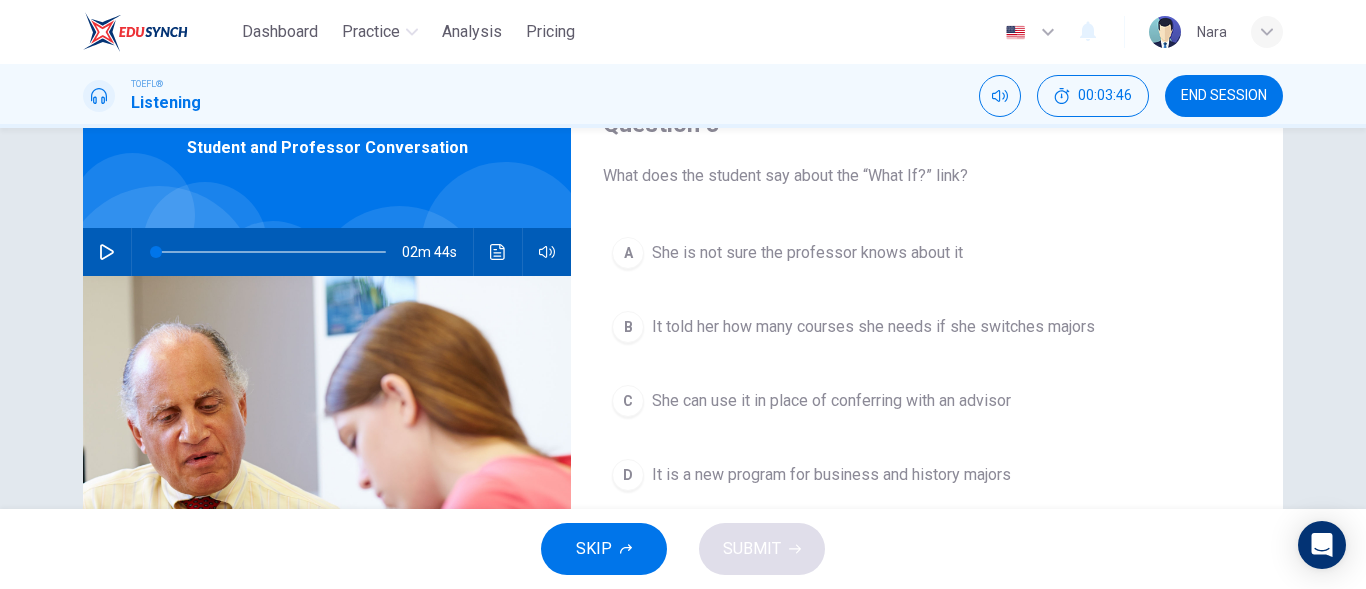 scroll, scrollTop: 200, scrollLeft: 0, axis: vertical 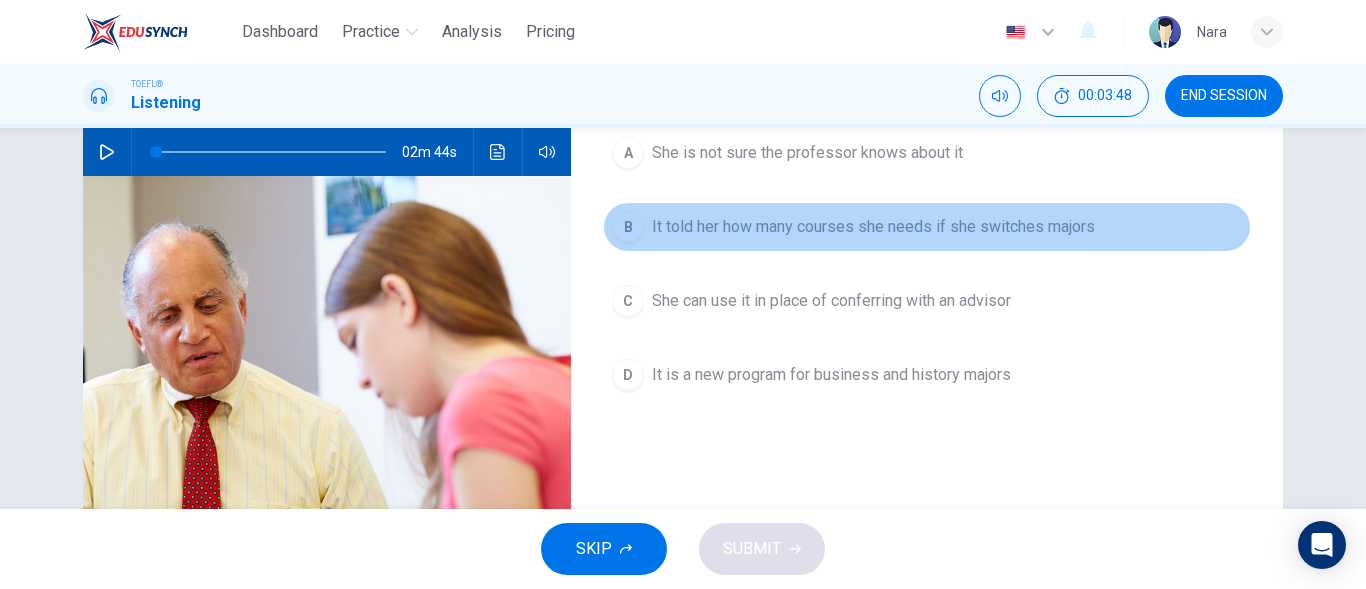 click on "B It told her how many courses she needs if she switches majors" at bounding box center (927, 227) 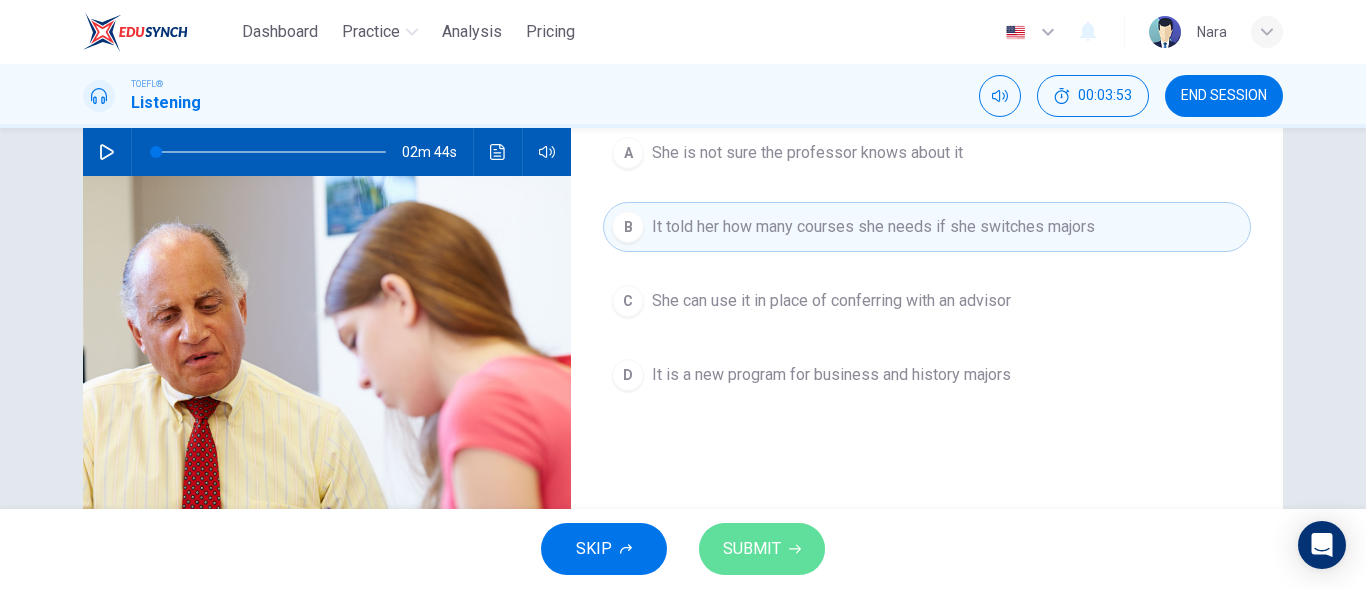 click 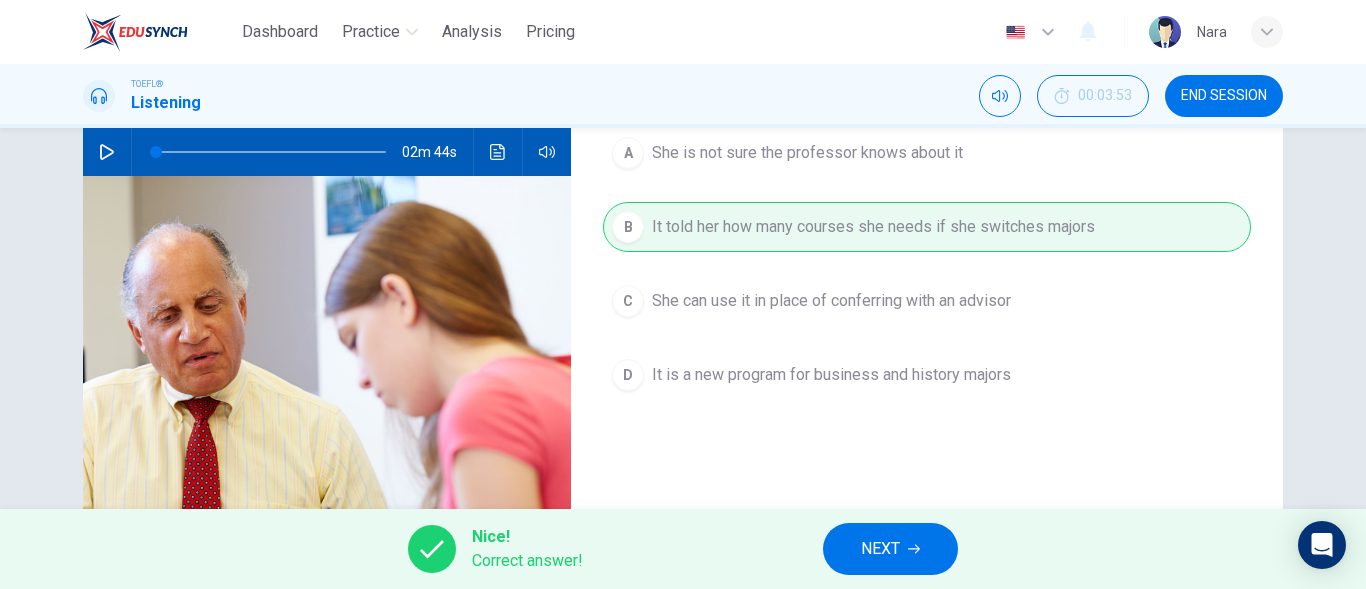 click on "NEXT" at bounding box center (890, 549) 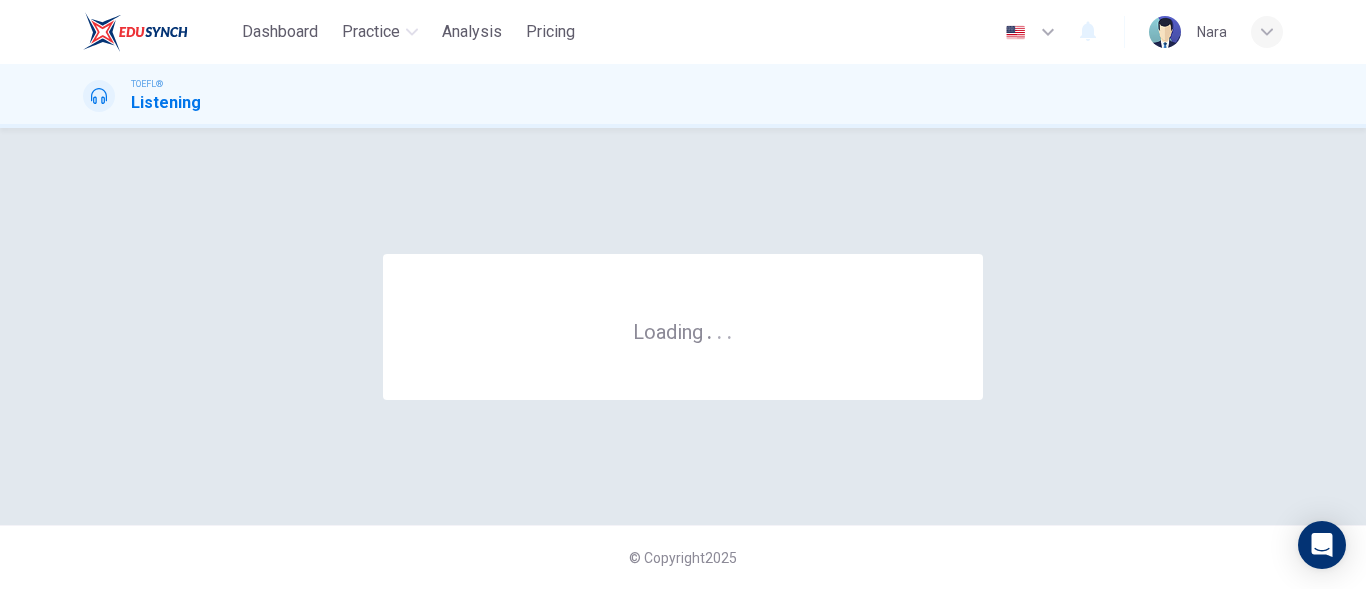 scroll, scrollTop: 0, scrollLeft: 0, axis: both 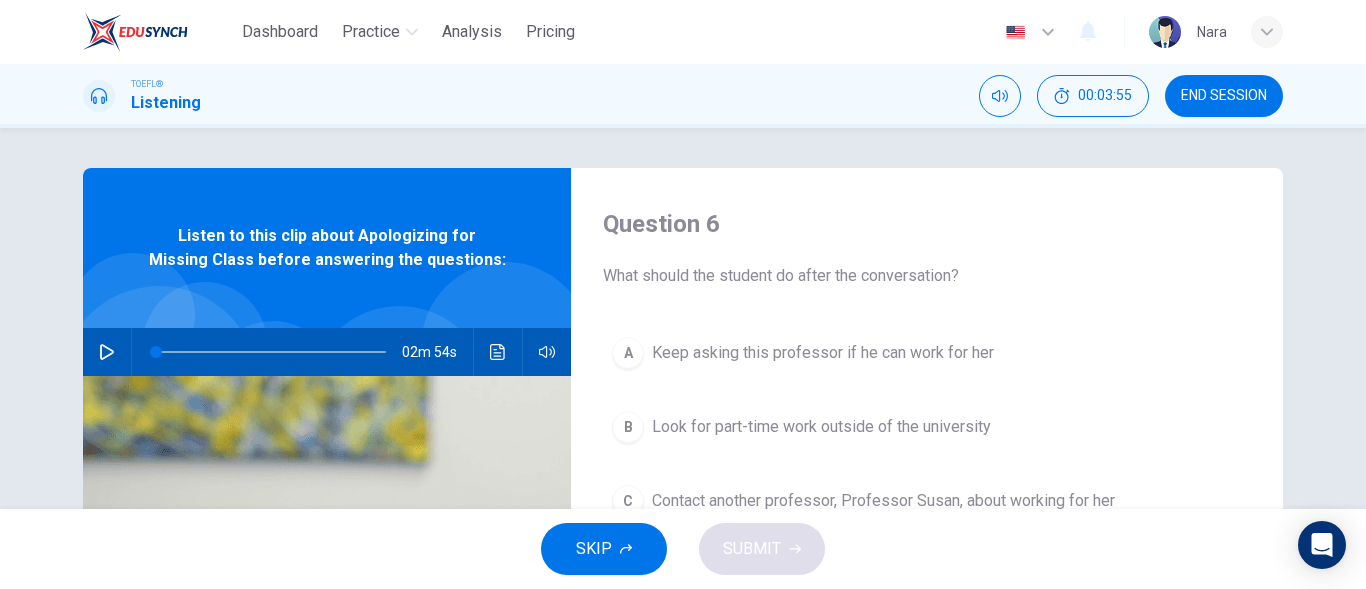 click on "END SESSION" at bounding box center (1224, 96) 